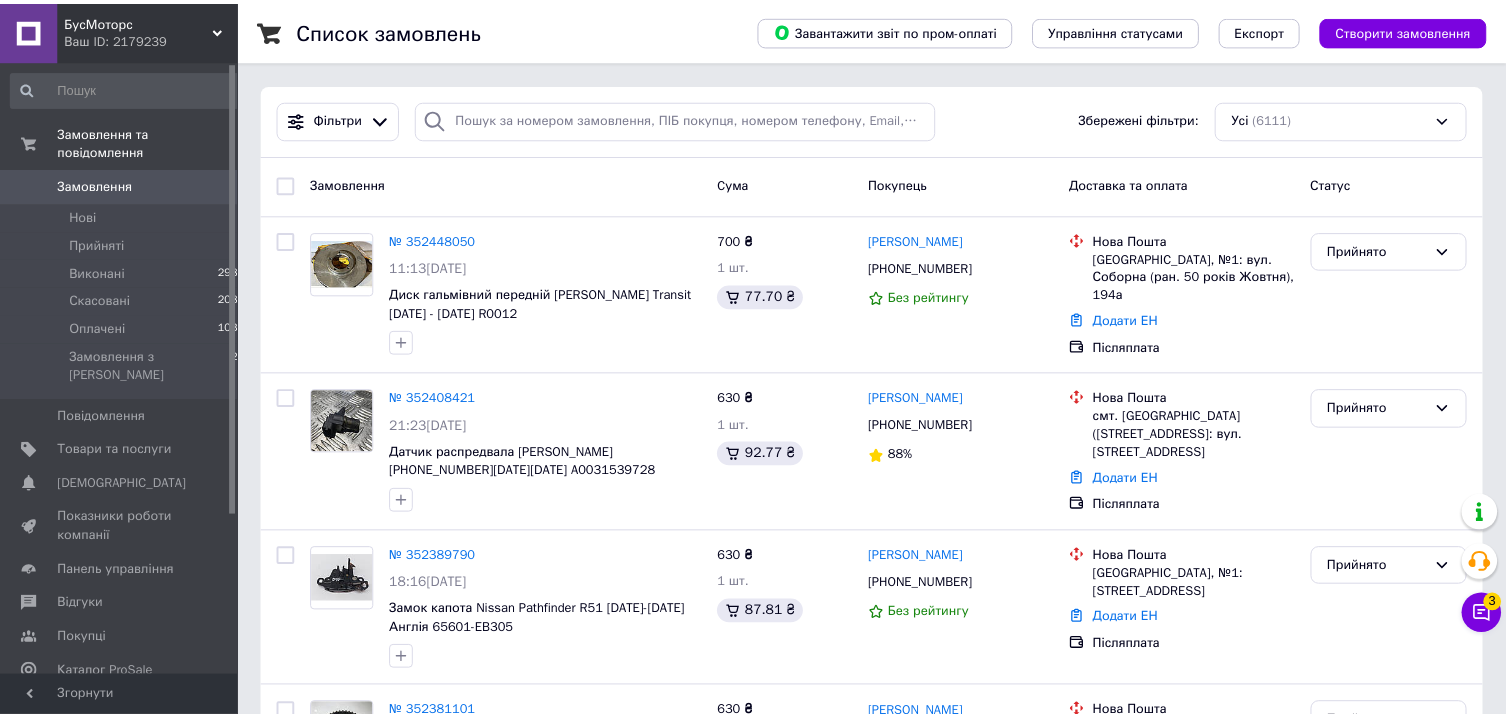 scroll, scrollTop: 0, scrollLeft: 0, axis: both 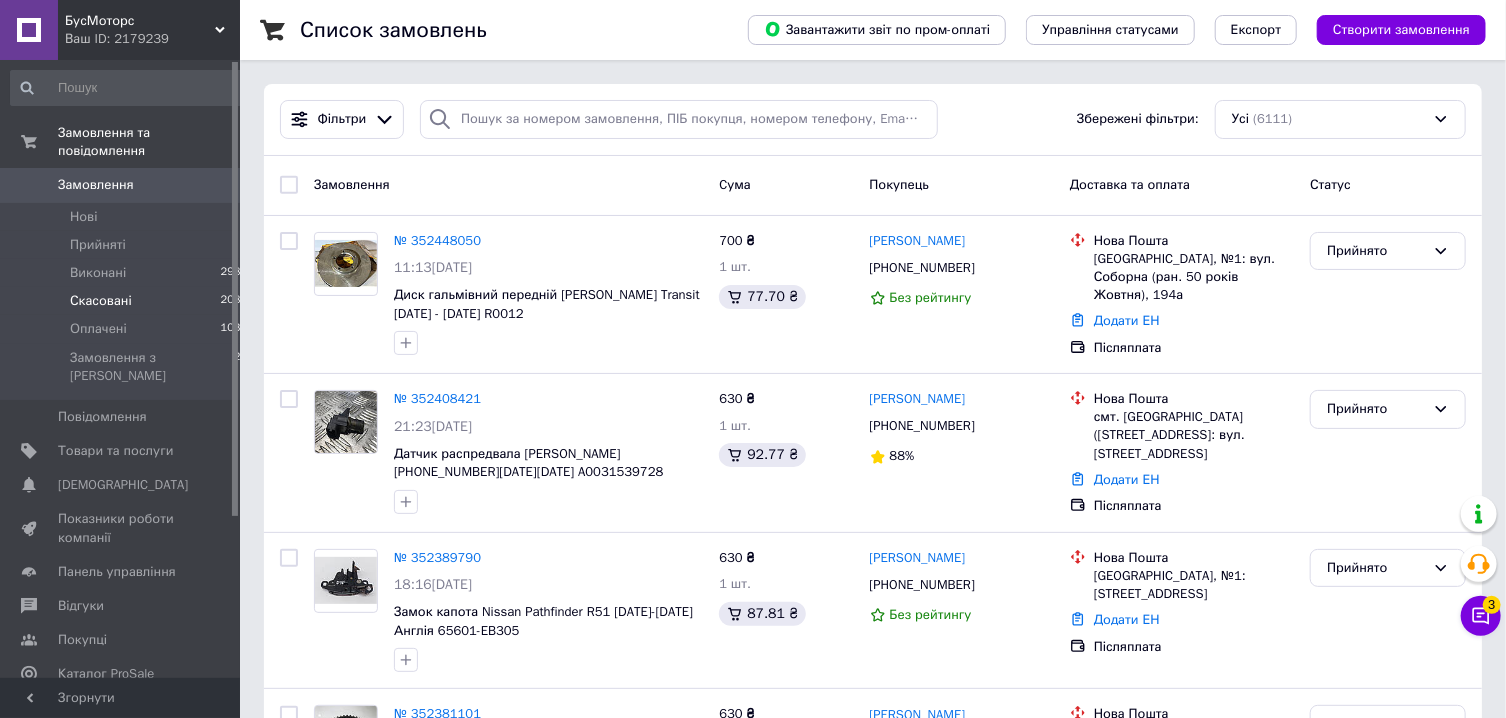 drag, startPoint x: 122, startPoint y: 251, endPoint x: 183, endPoint y: 289, distance: 71.867935 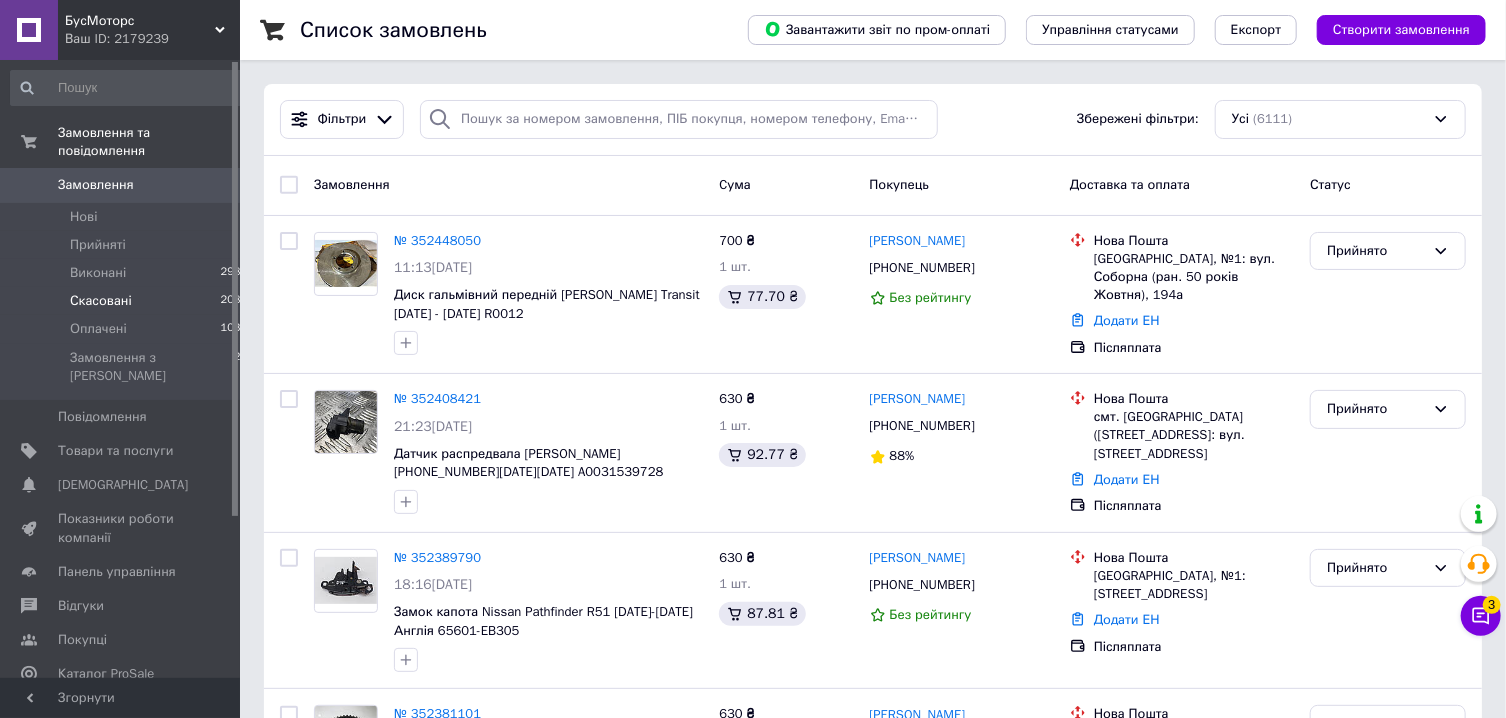 click on "Прийняті" at bounding box center (98, 245) 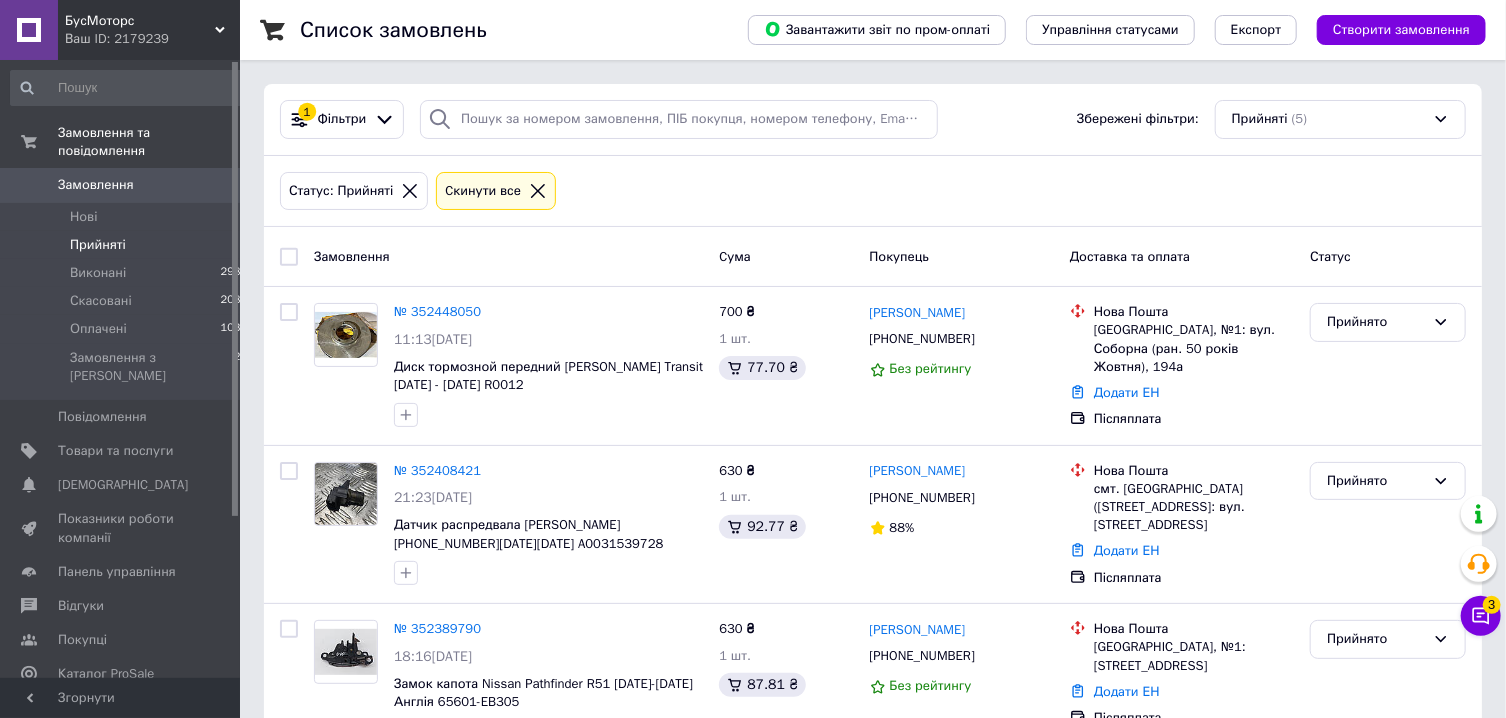 click on "3" at bounding box center [1492, 605] 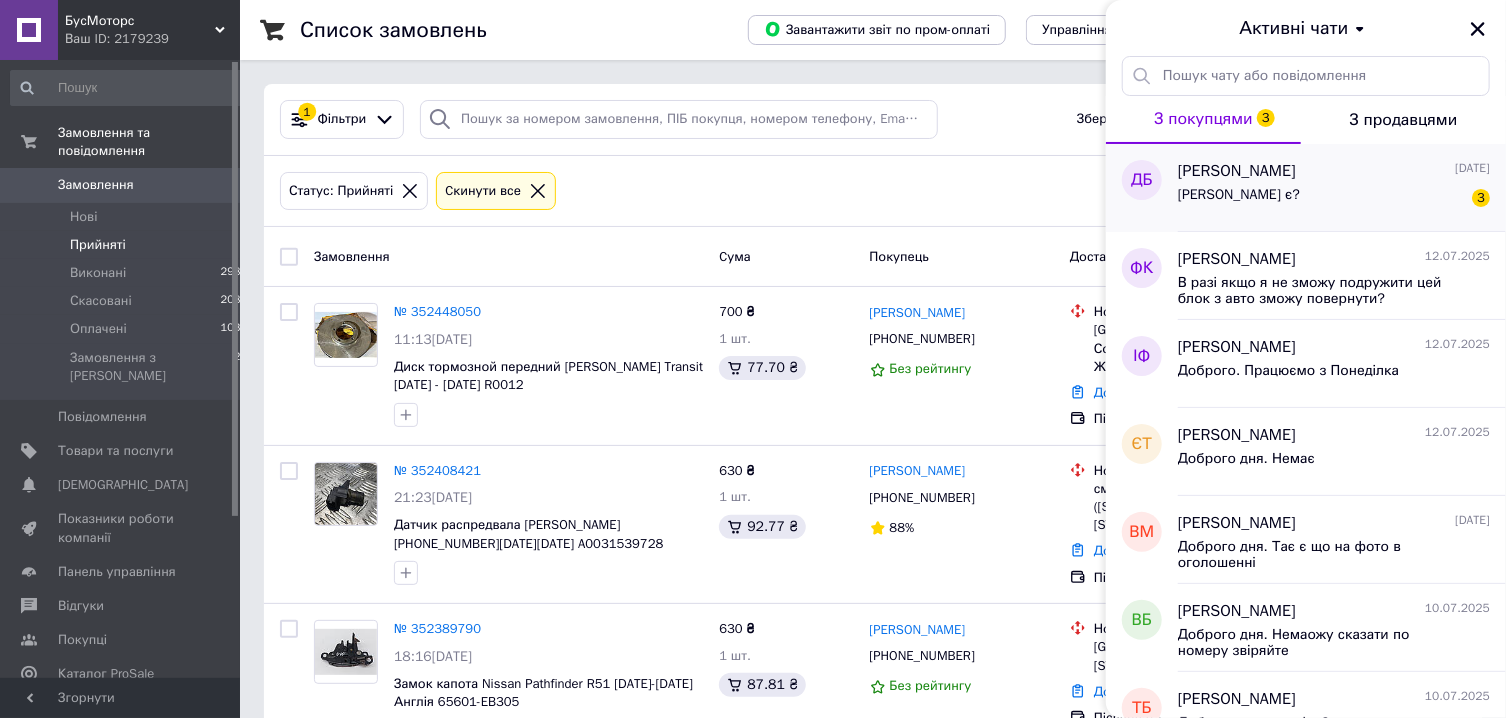 click on "Кузов є? 3" at bounding box center [1334, 199] 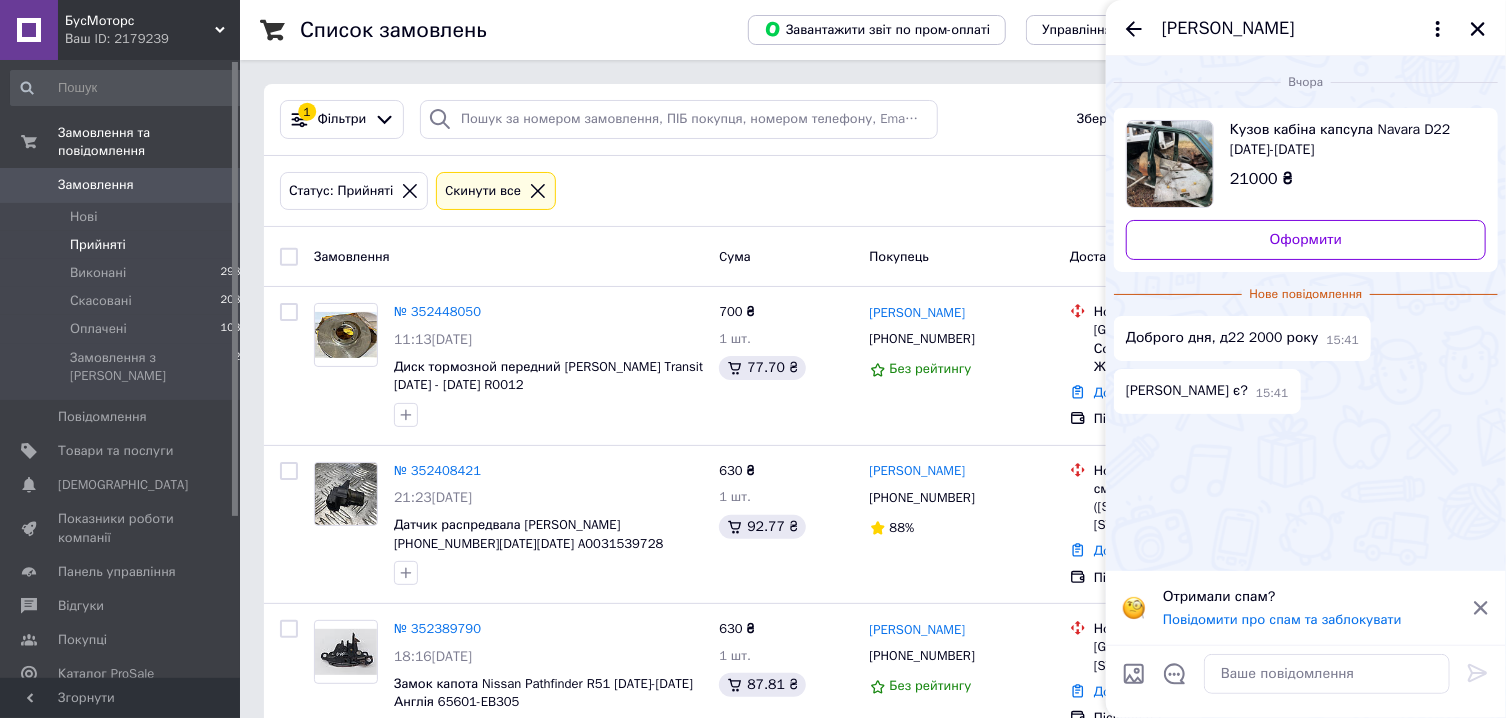 click 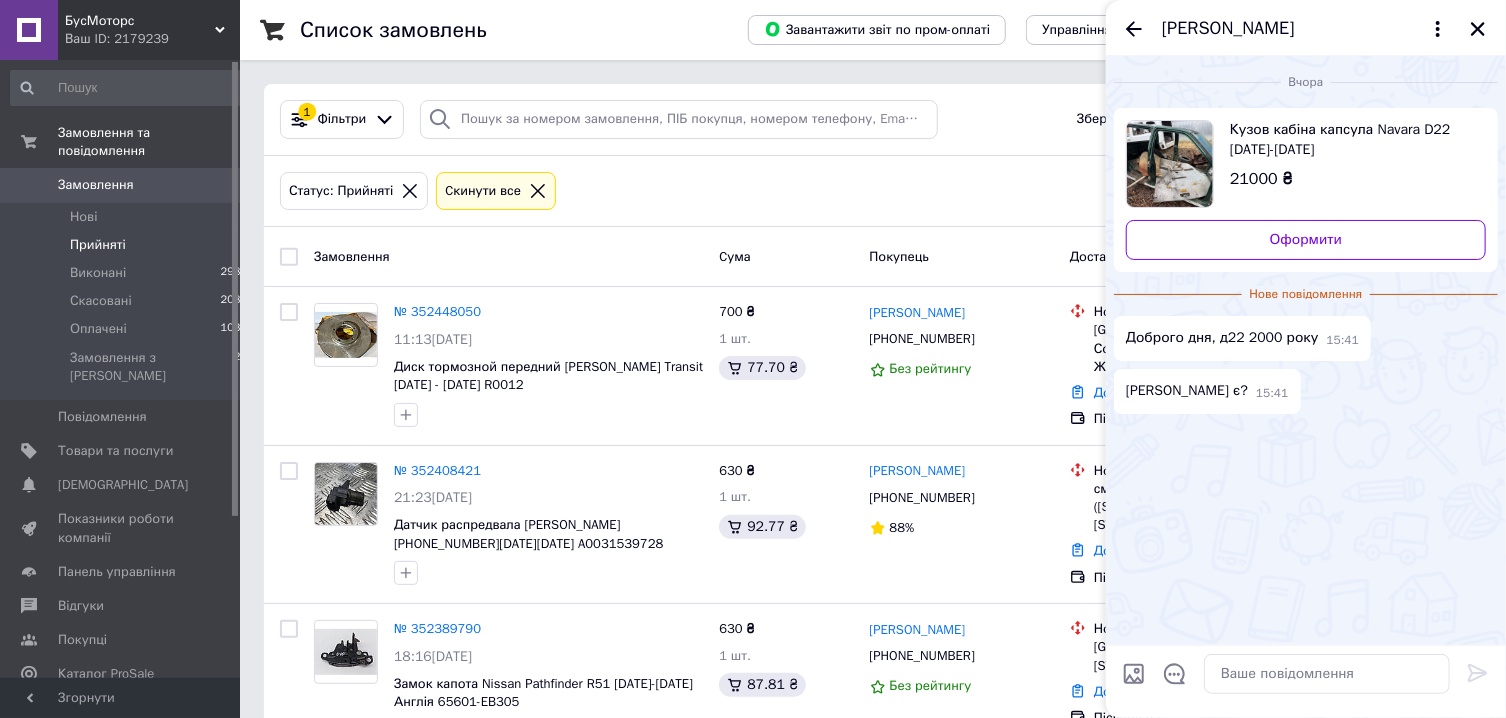 click on "Вчора Кузов кабіна капсула Navara D22 1997-2022 21000 ₴ Оформити Нове повідомлення Доброго дня, д22 2000 року 15:41 Кузов є? 15:41" at bounding box center (1306, 350) 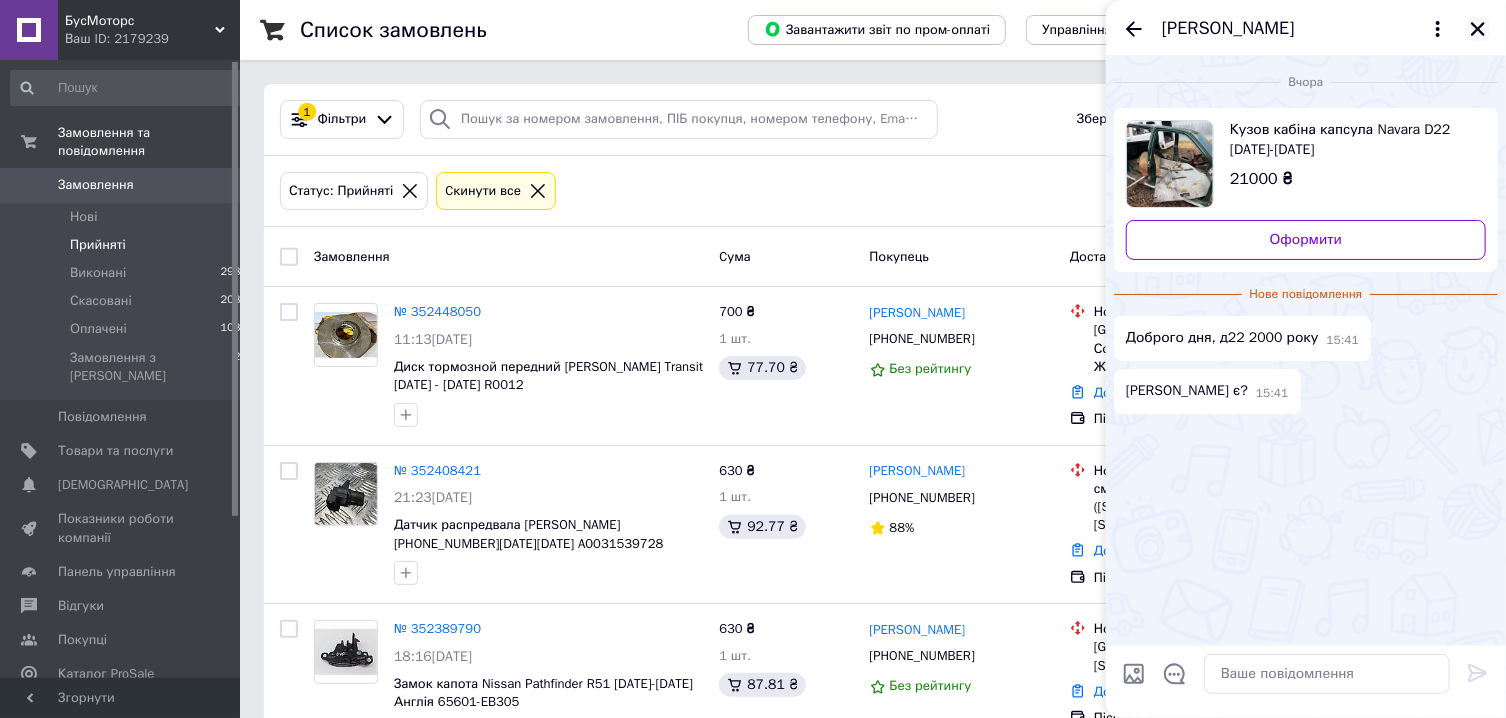 click 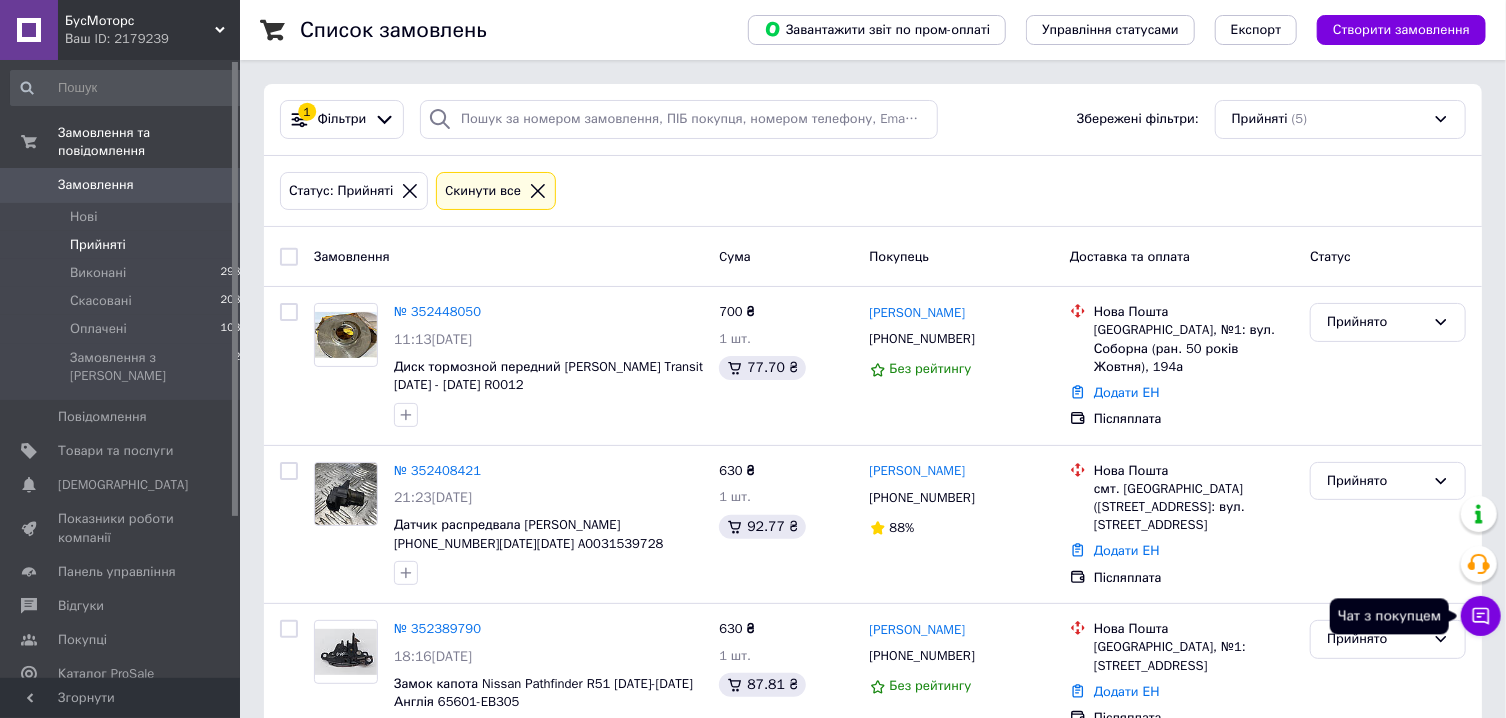 click 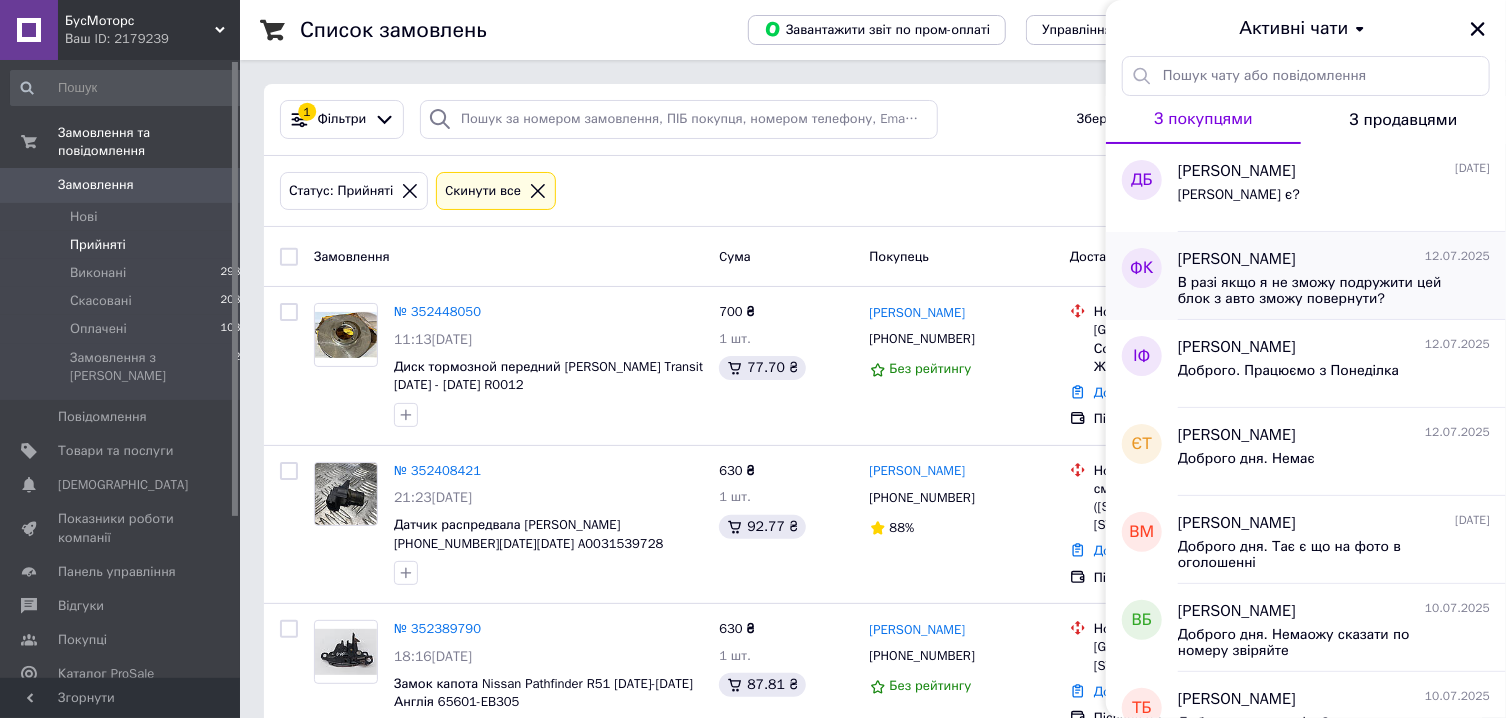 click on "В разі якщо я не зможу подружити цей блок з авто зможу повернути?" at bounding box center [1320, 291] 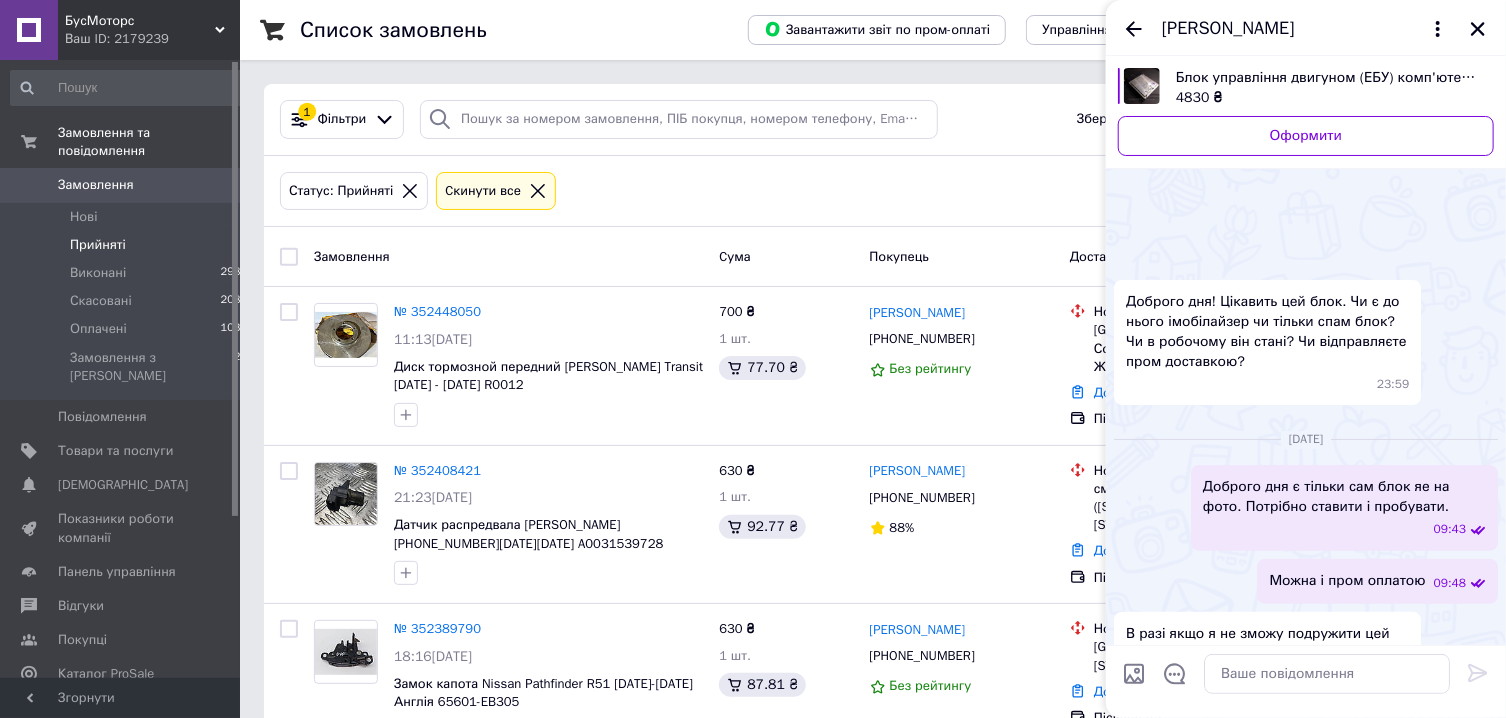 scroll, scrollTop: 60, scrollLeft: 0, axis: vertical 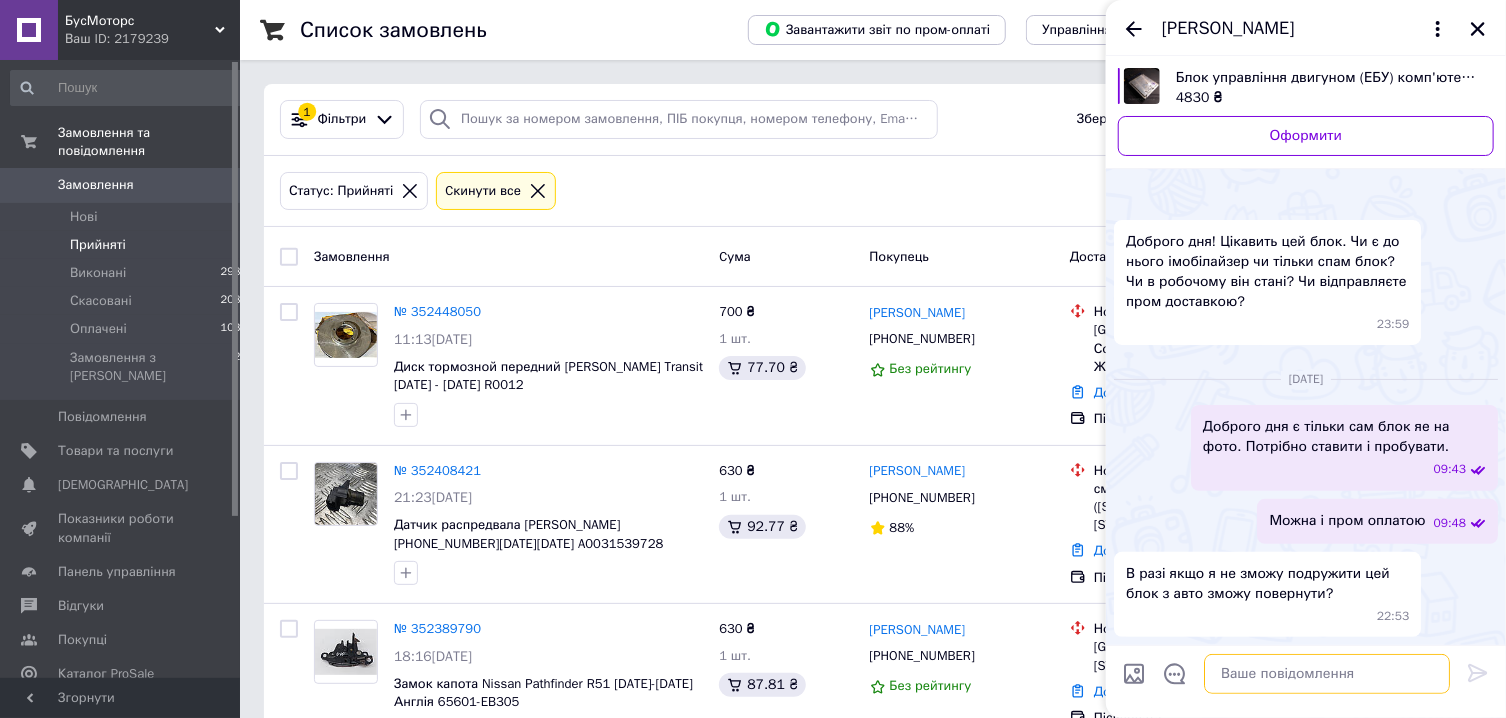 click at bounding box center [1327, 674] 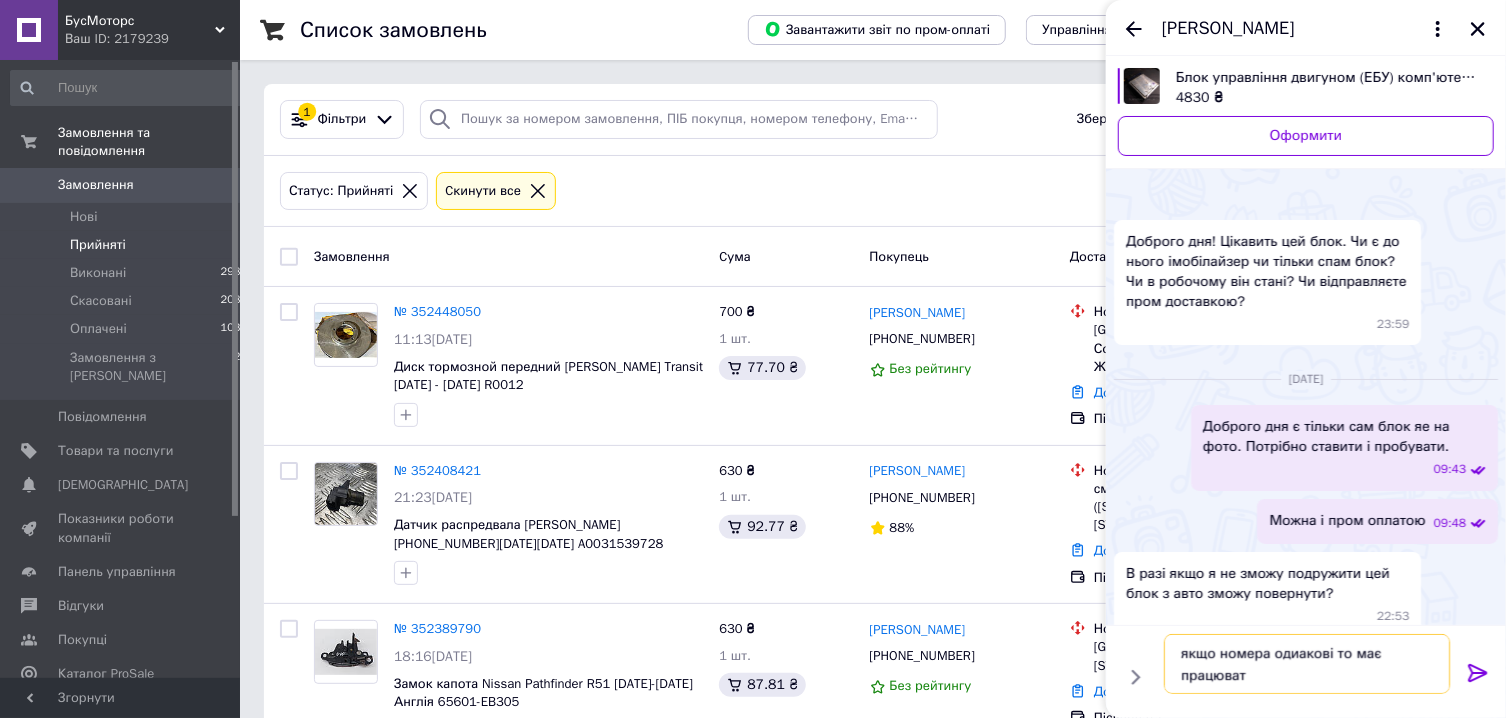 type on "якщо номера одиакові то має працювати" 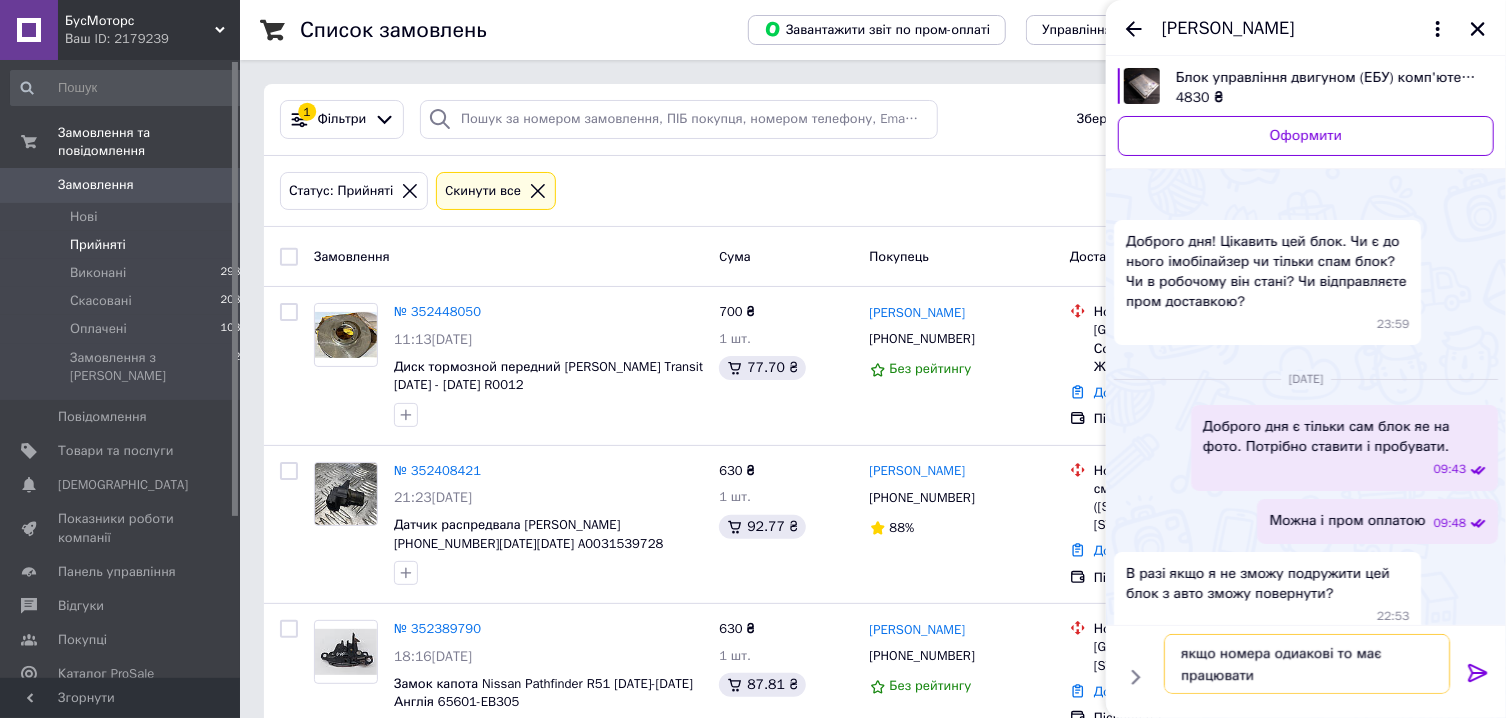 type 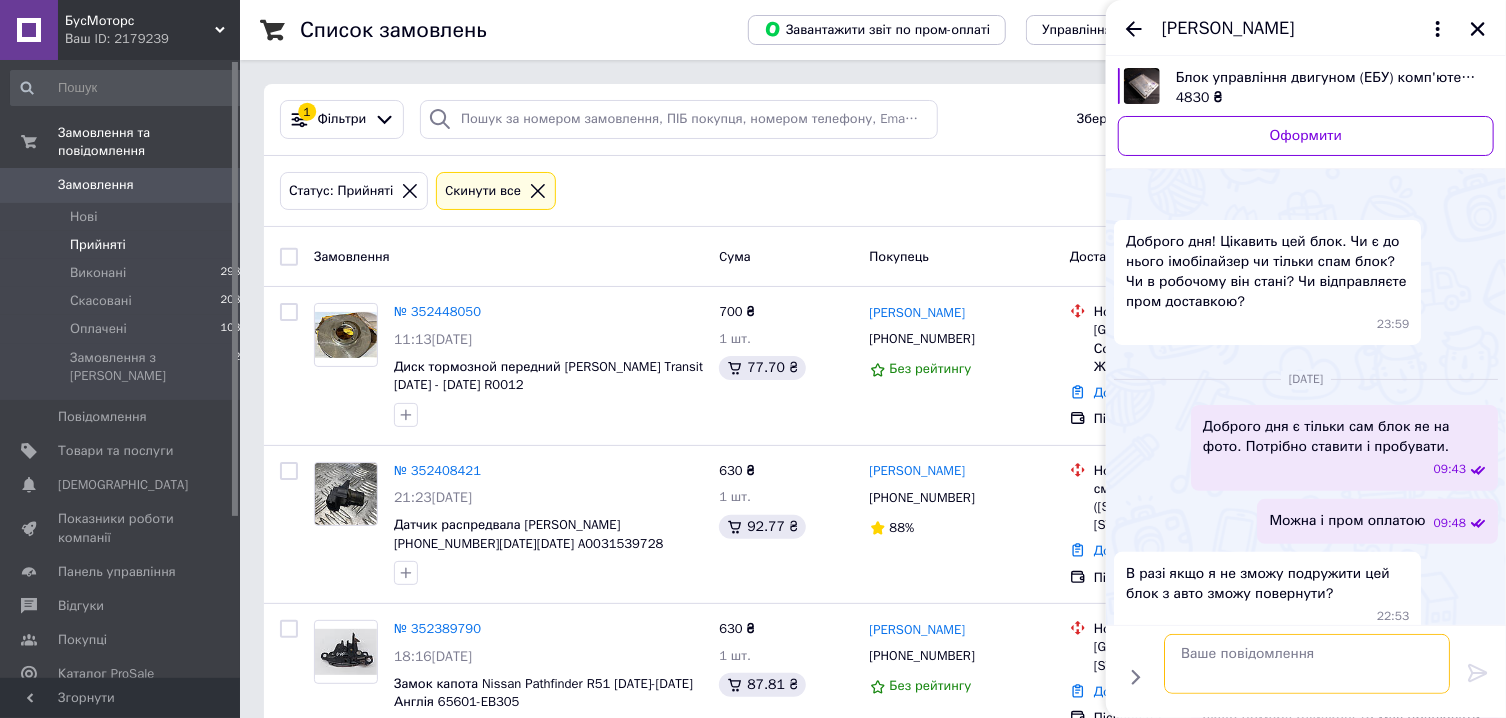 scroll, scrollTop: 154, scrollLeft: 0, axis: vertical 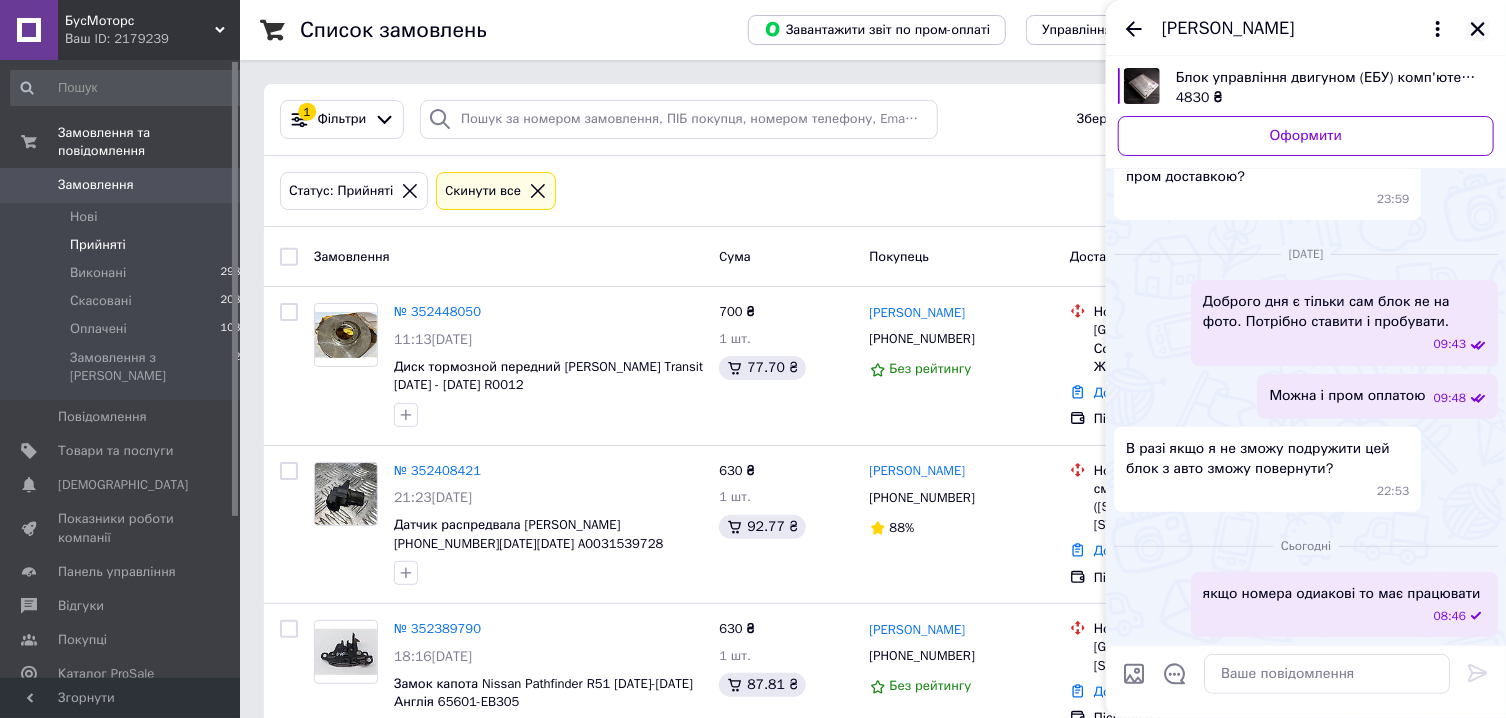 click 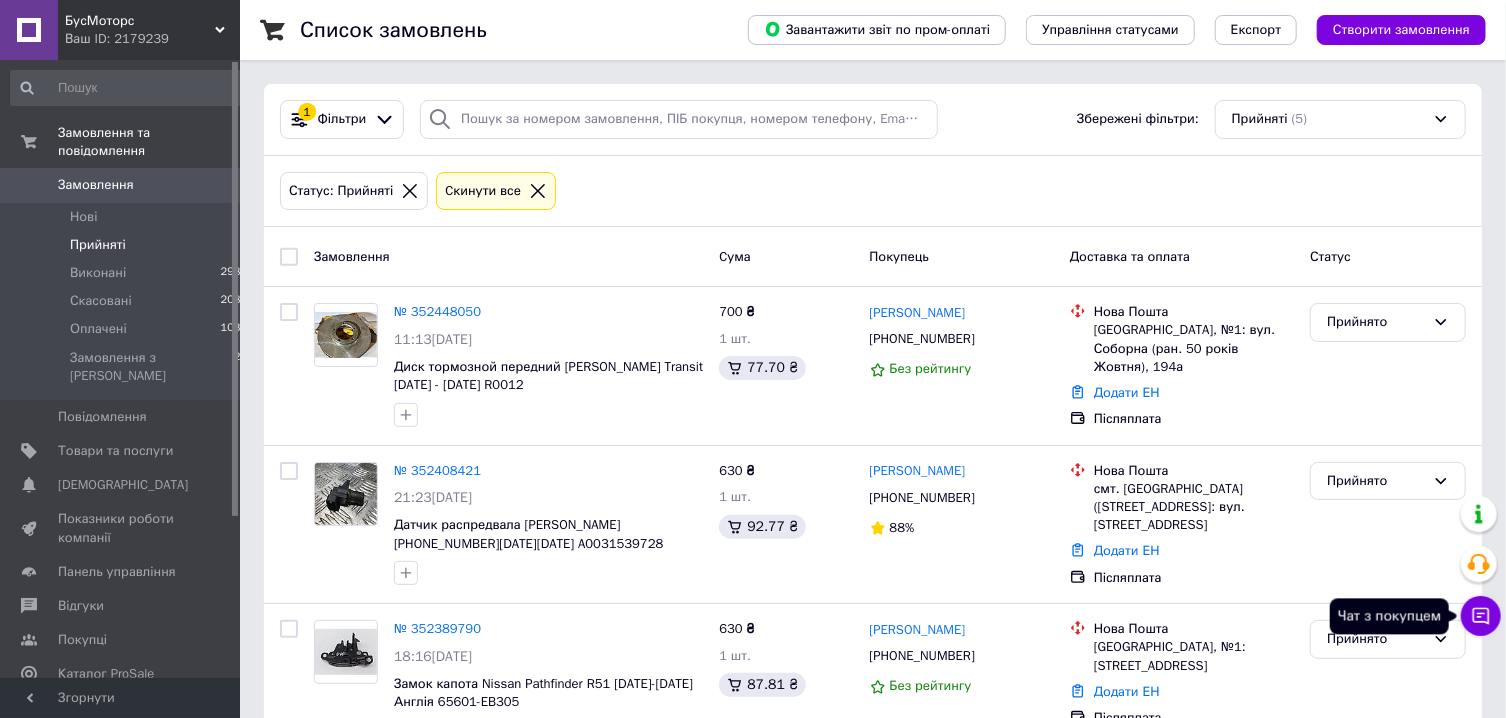 click 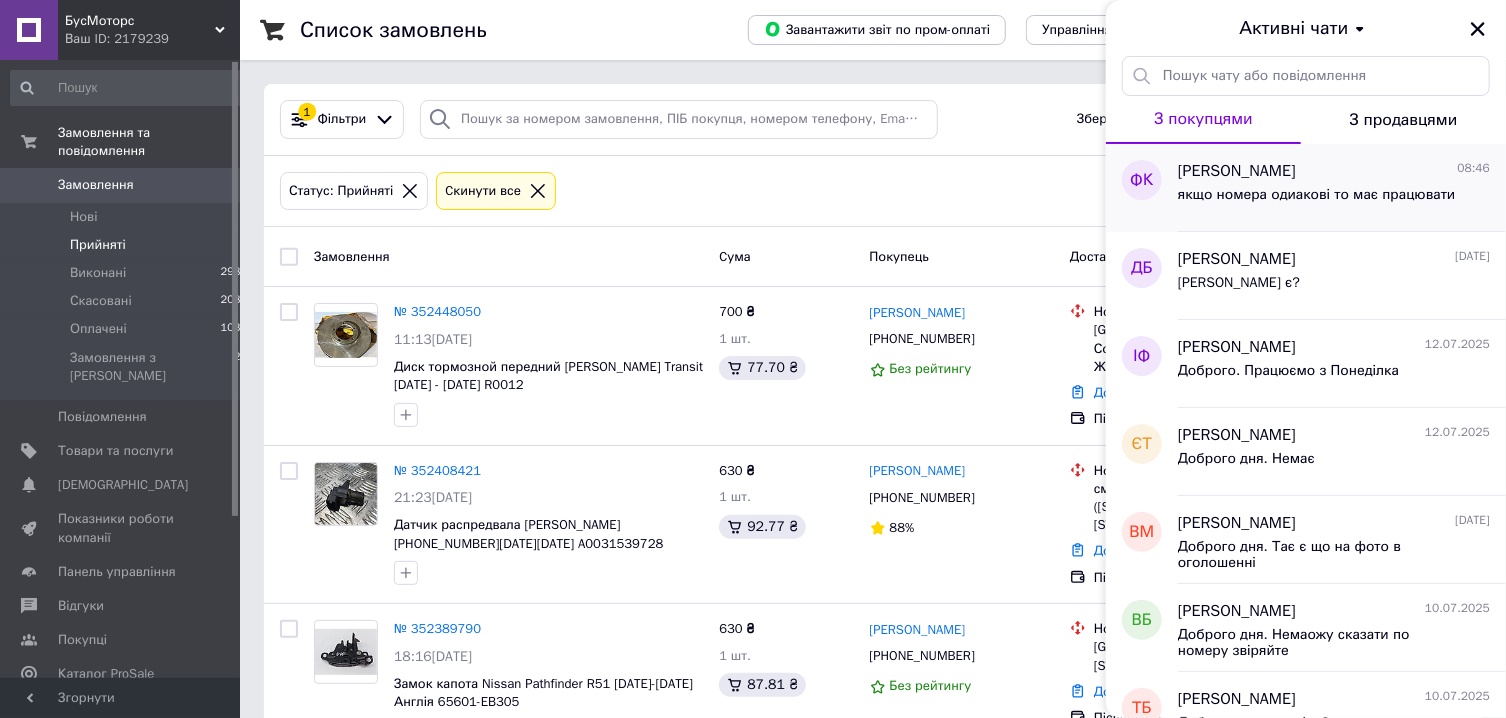 click on "Федір Ксендзюк 08:46" at bounding box center (1334, 171) 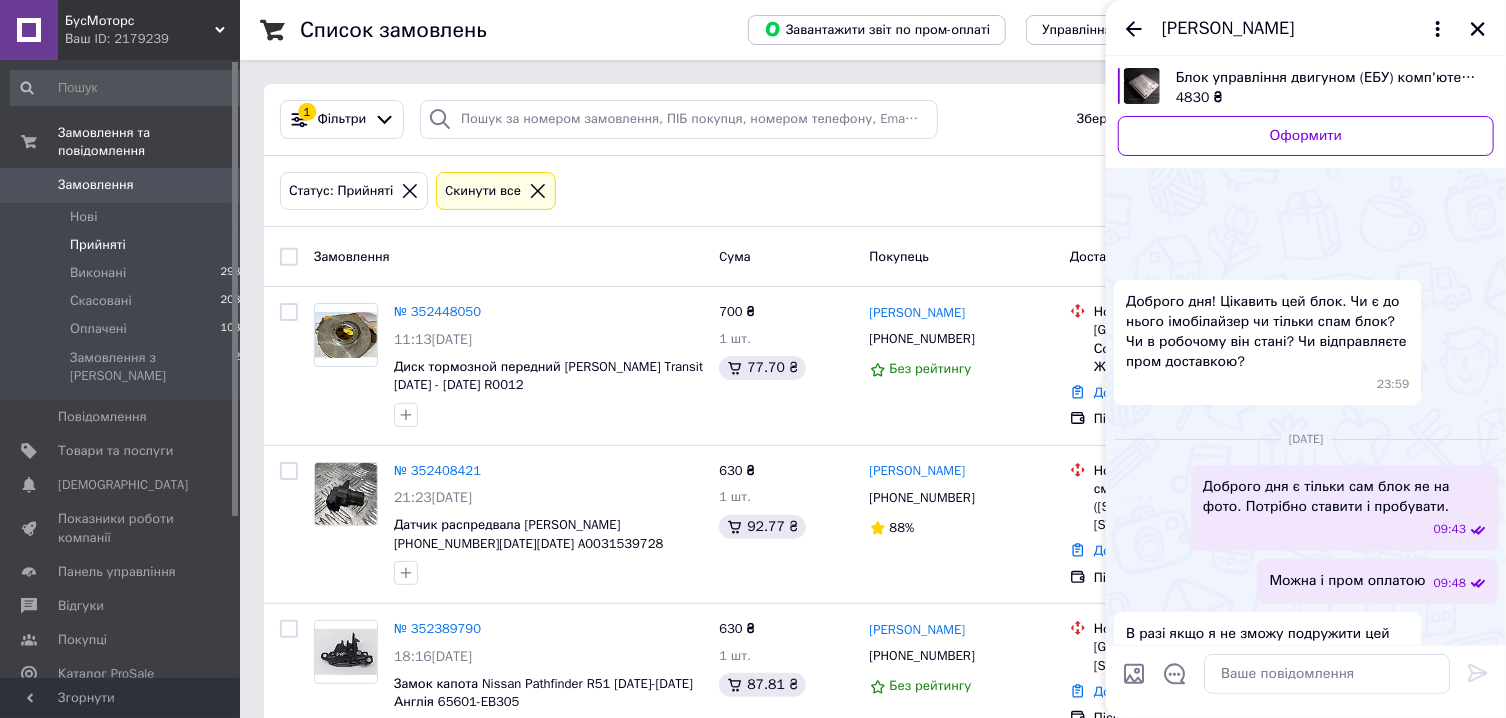 scroll, scrollTop: 205, scrollLeft: 0, axis: vertical 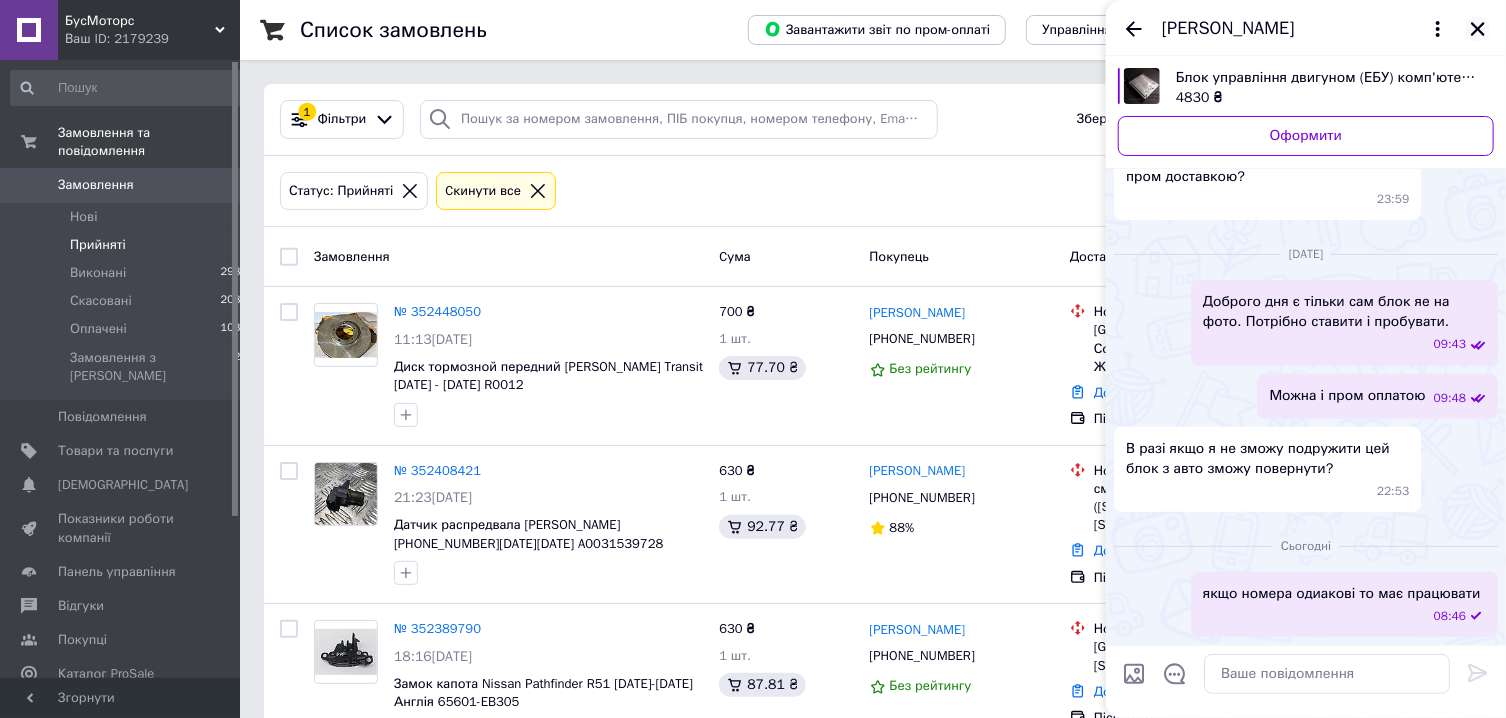 click 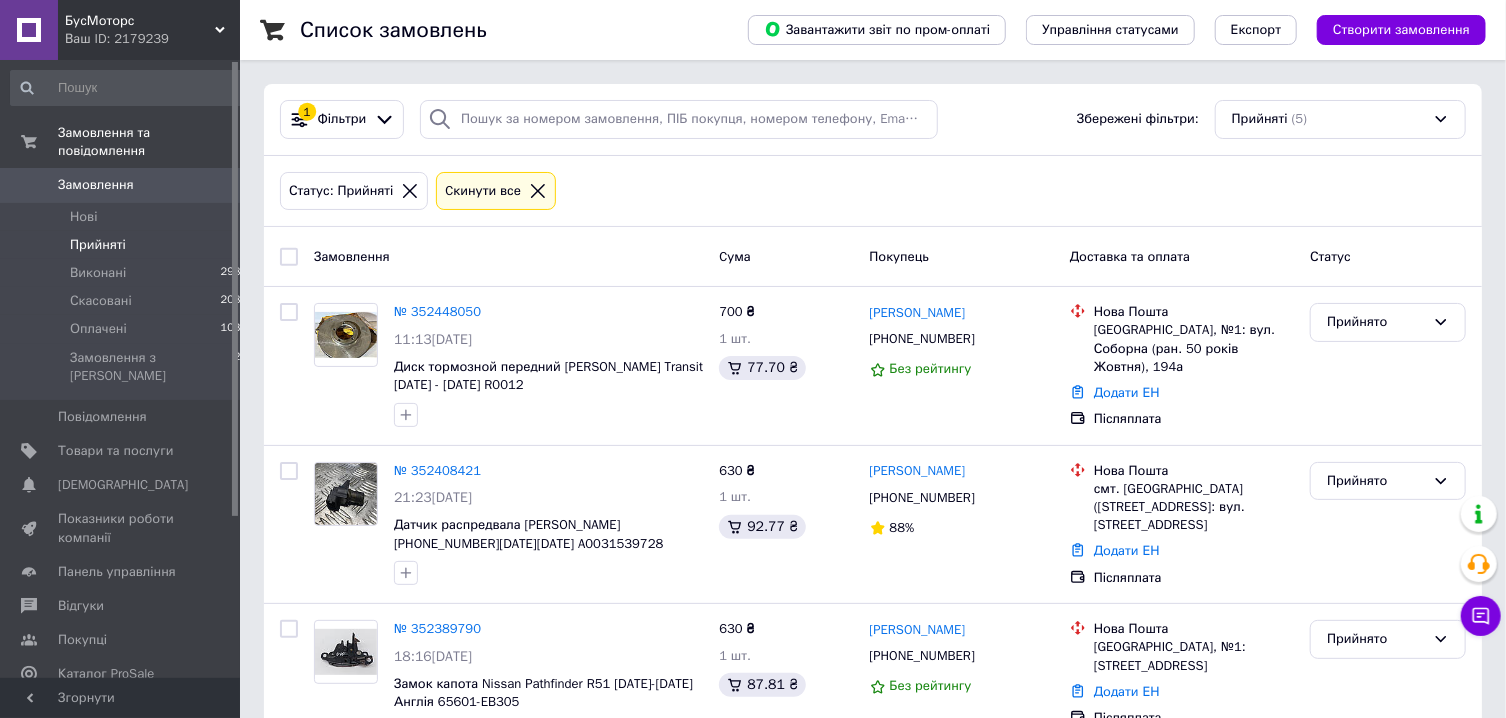 click on "Чат з покупцем" at bounding box center [1481, 616] 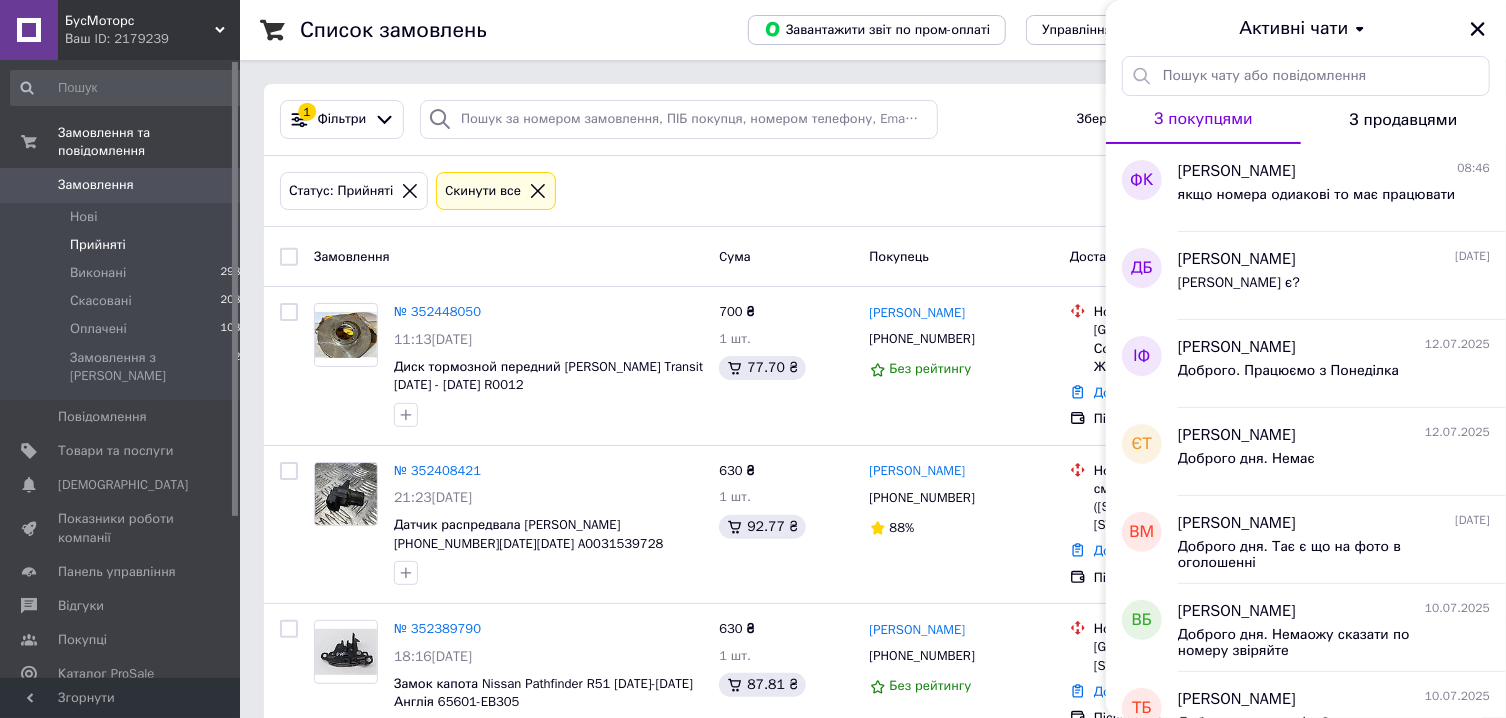click 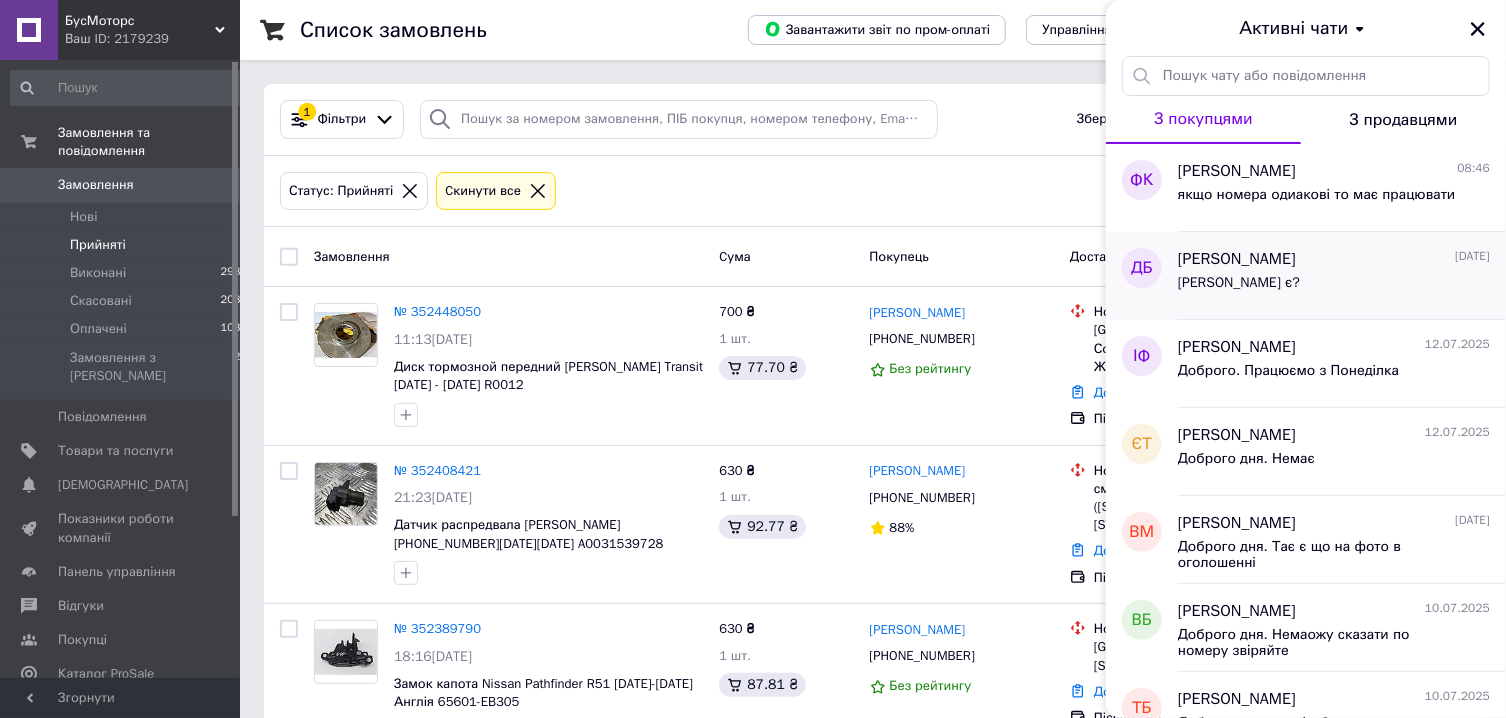click on "Кузов є?" at bounding box center [1334, 287] 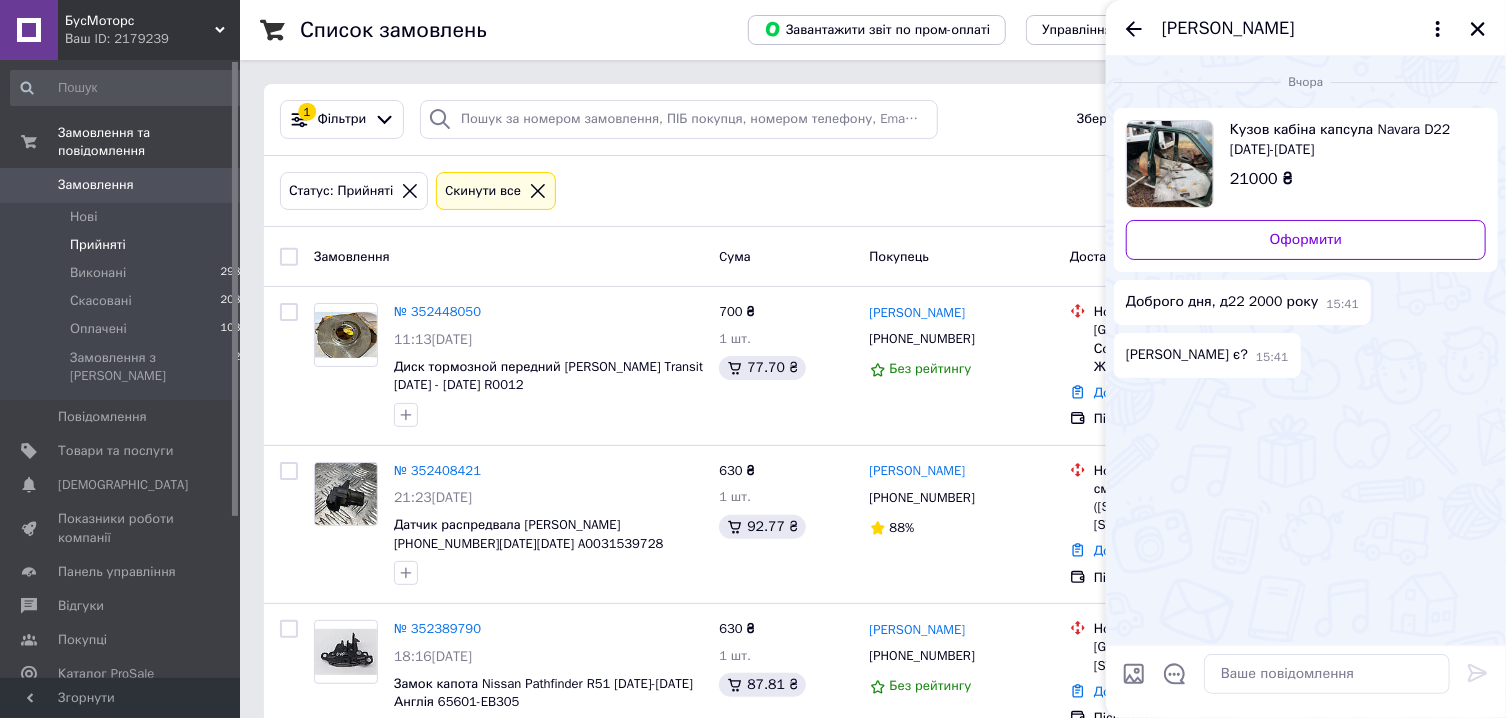 click on "Кузов кабіна капсула Navara D22 1997-2022" at bounding box center [1350, 140] 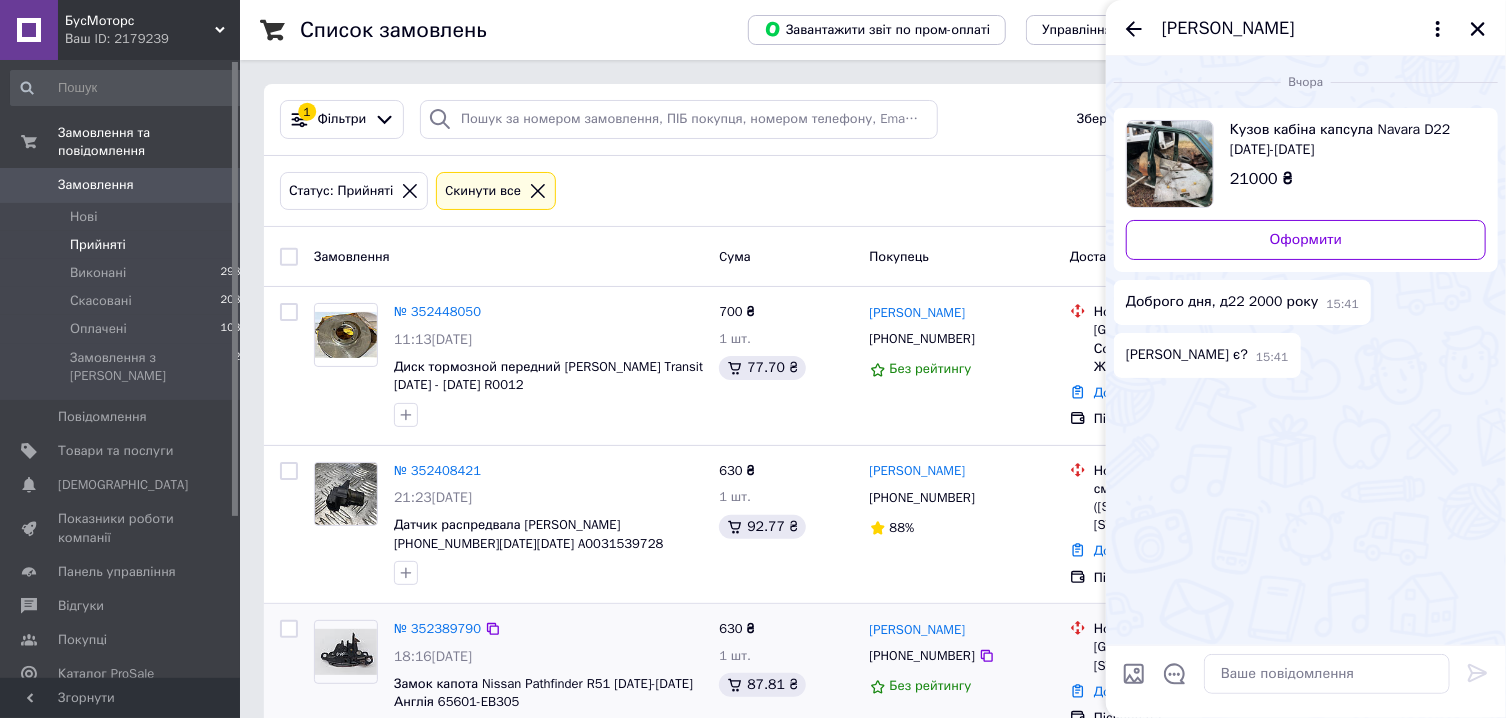 click 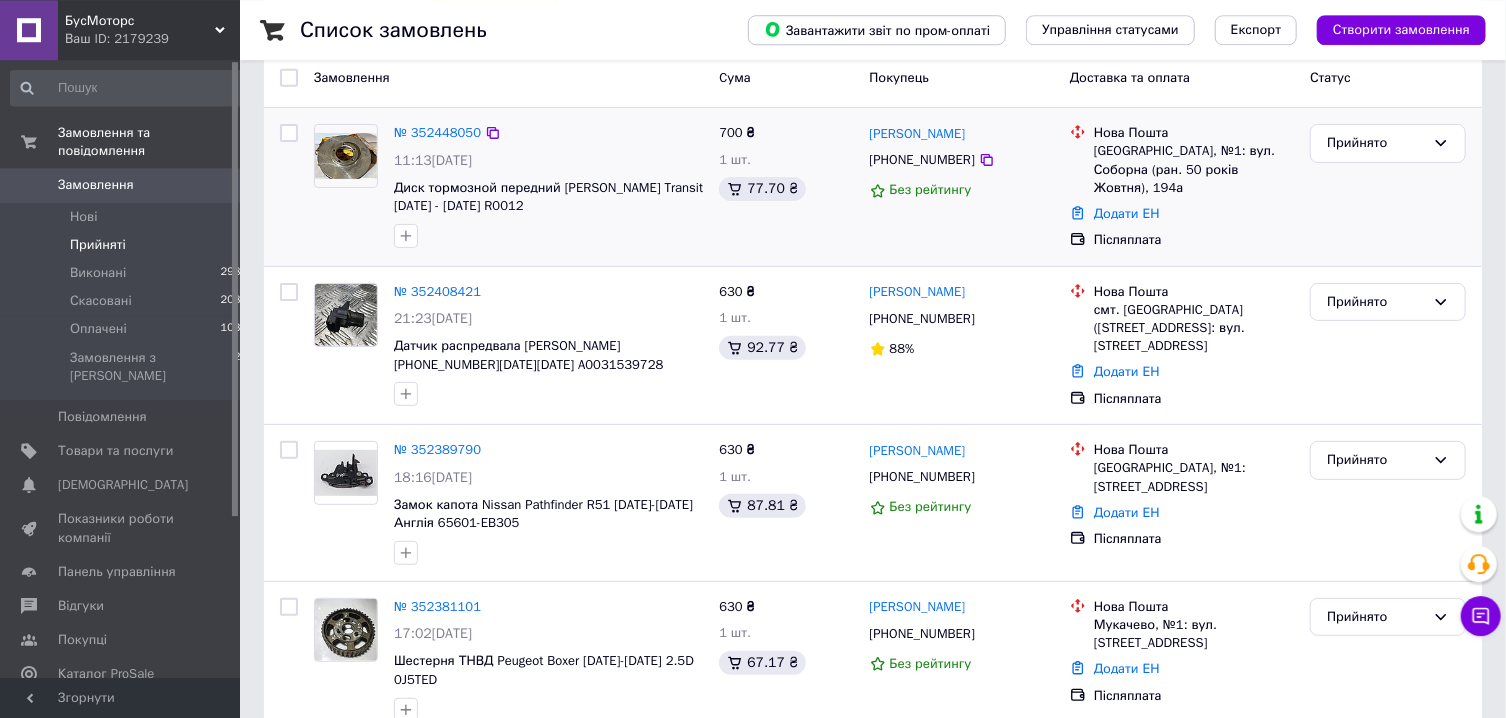 scroll, scrollTop: 214, scrollLeft: 0, axis: vertical 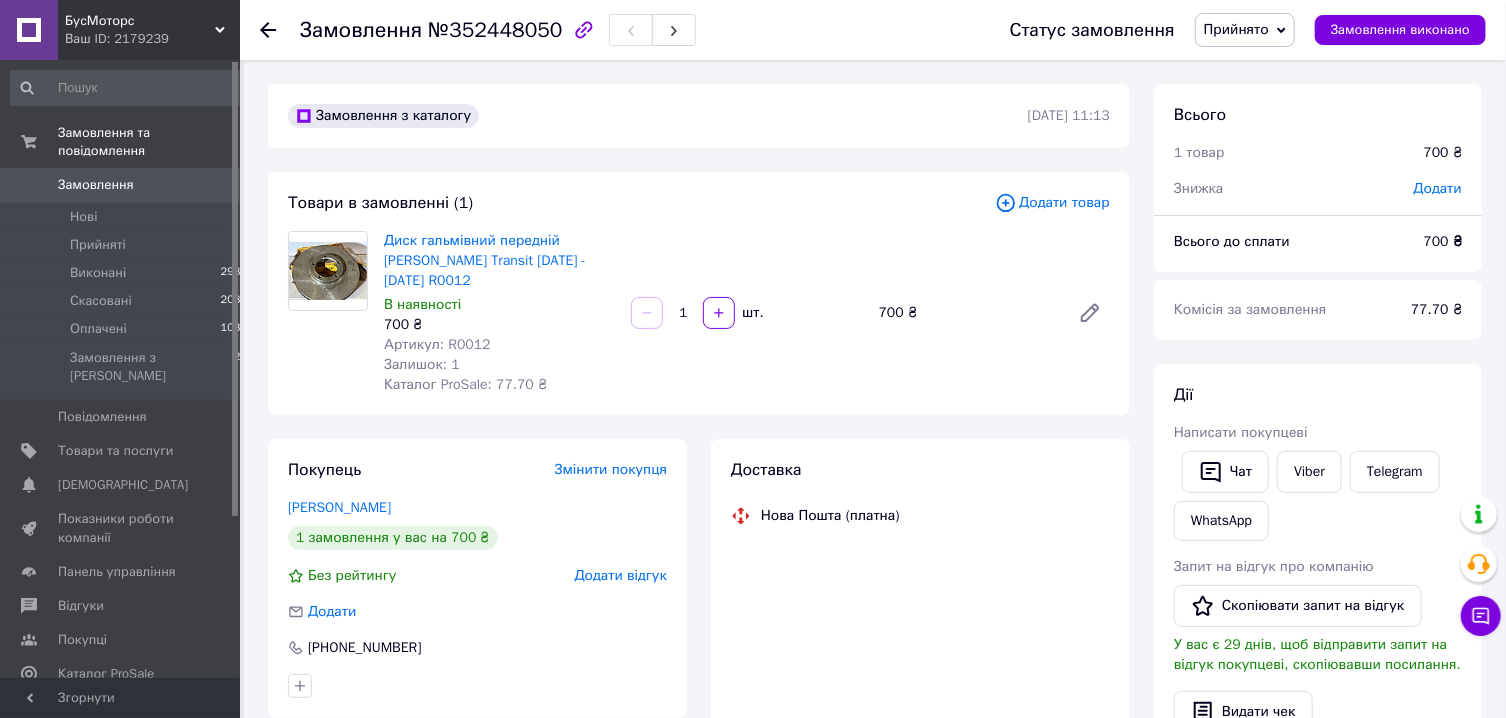 click on "Диск гальмівний передній [PERSON_NAME] Transit [DATE] - [DATE] R0012" at bounding box center [499, 261] 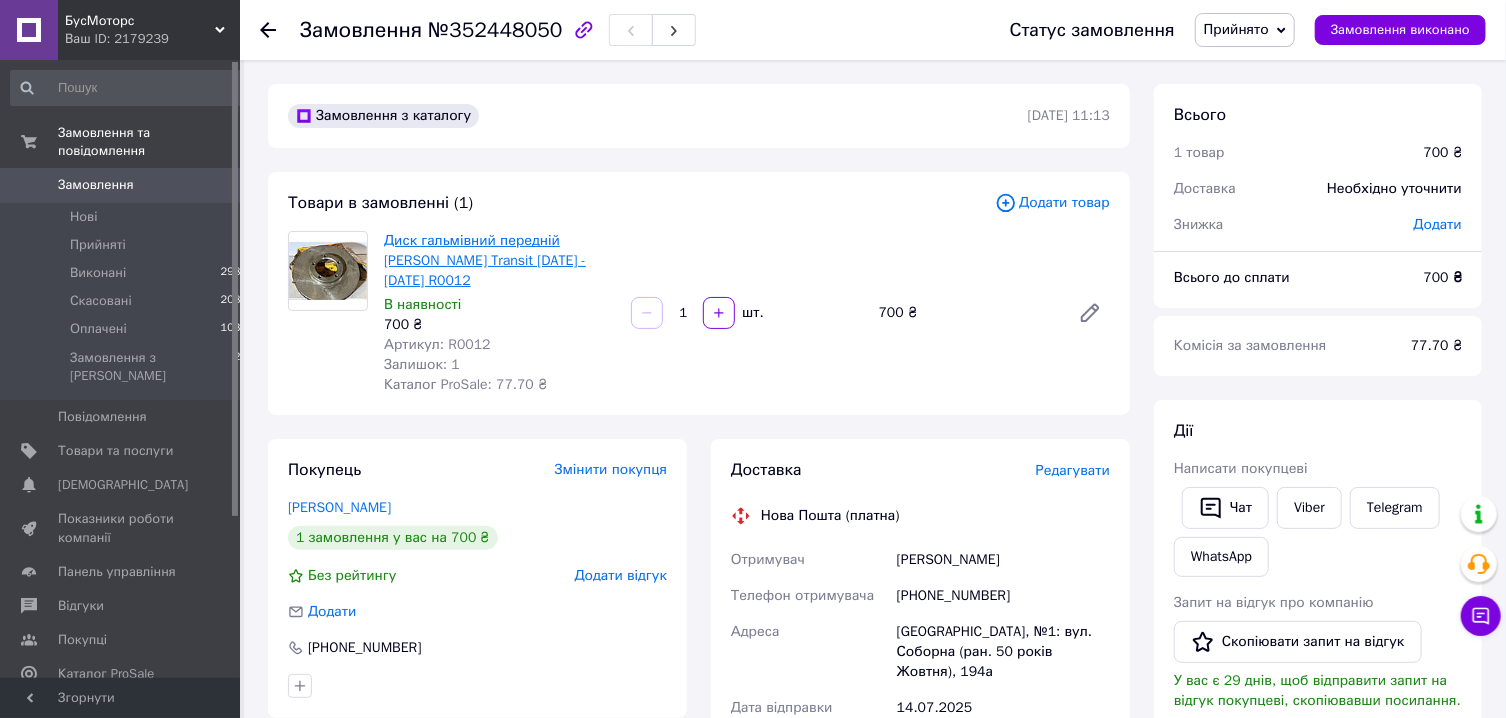 click on "Диск гальмівний передній [PERSON_NAME] Transit [DATE] - [DATE] R0012" at bounding box center (485, 260) 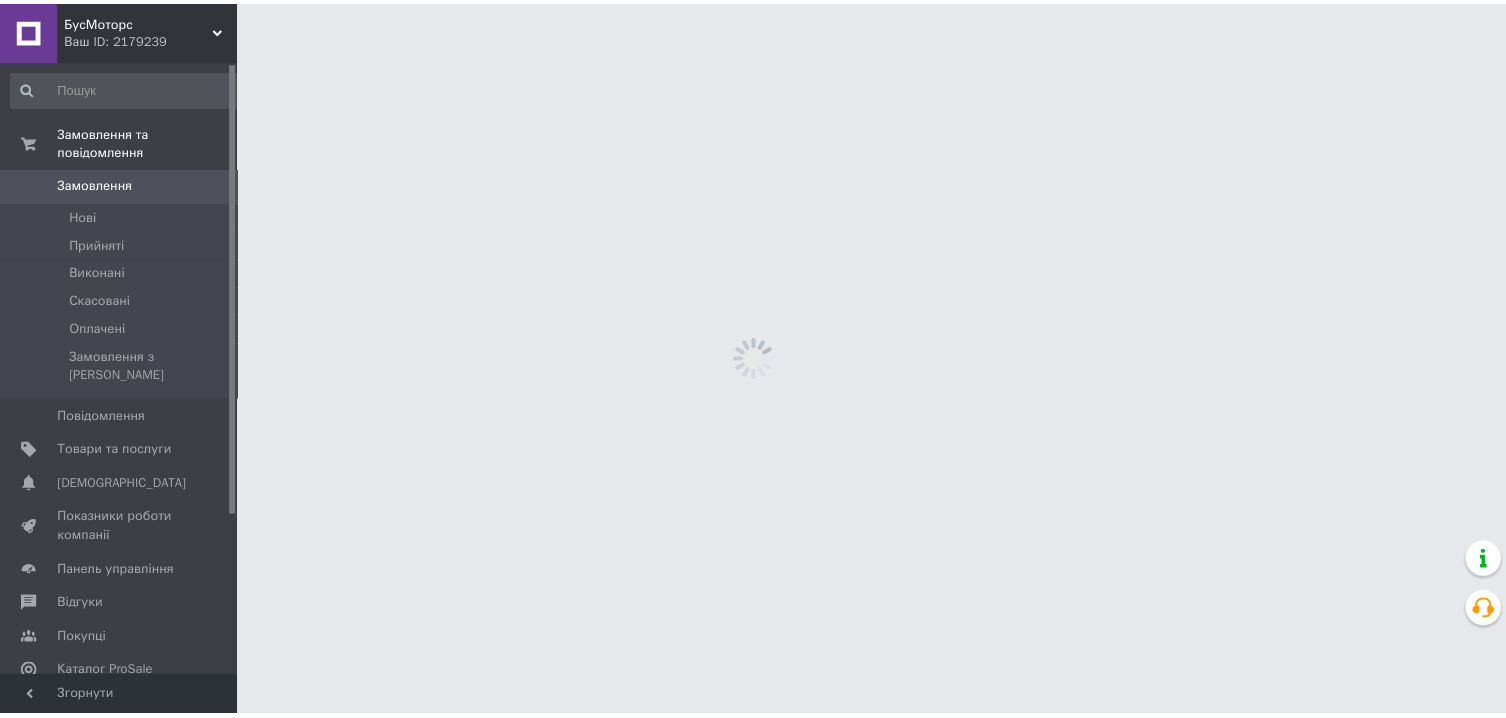 scroll, scrollTop: 0, scrollLeft: 0, axis: both 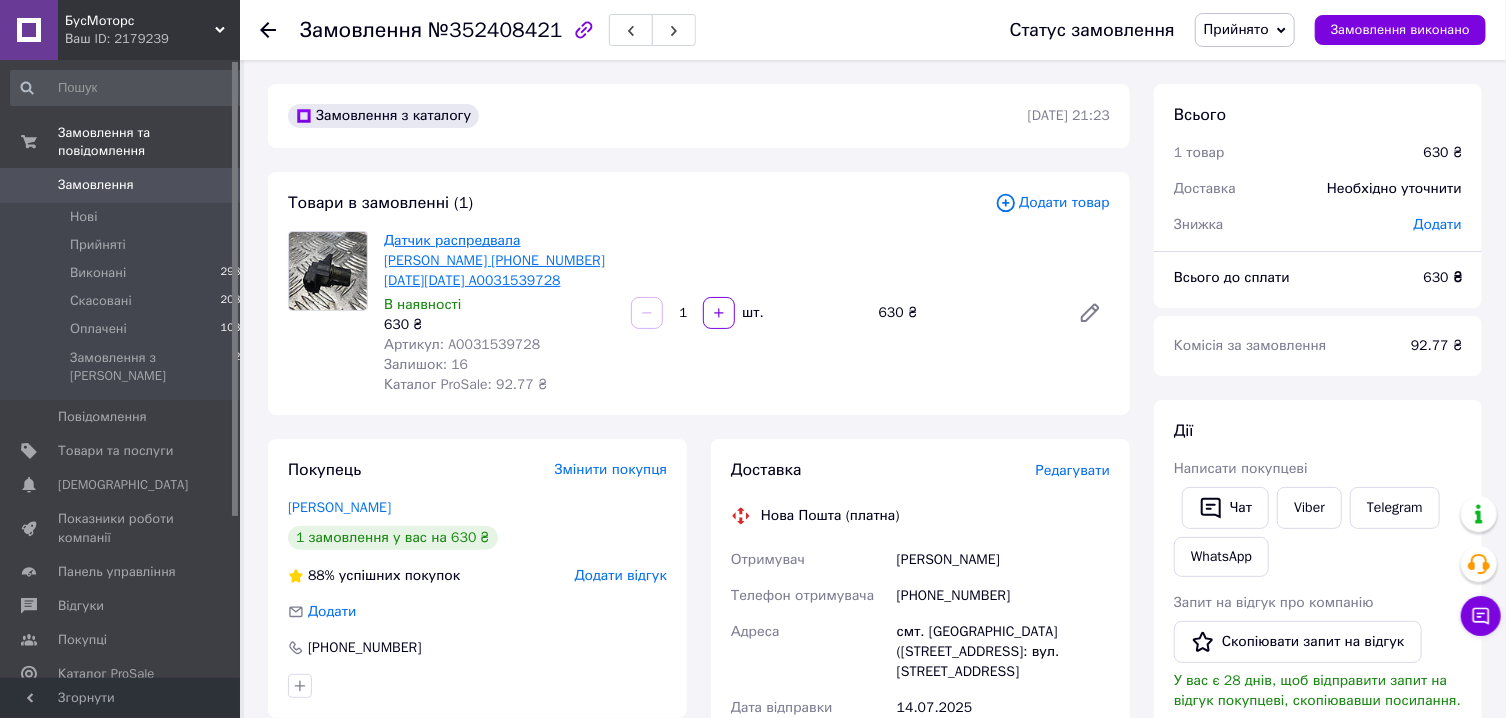 click on "Датчик распредвала Mercedes Vito 638 1996-2003 A0031539728" at bounding box center [494, 260] 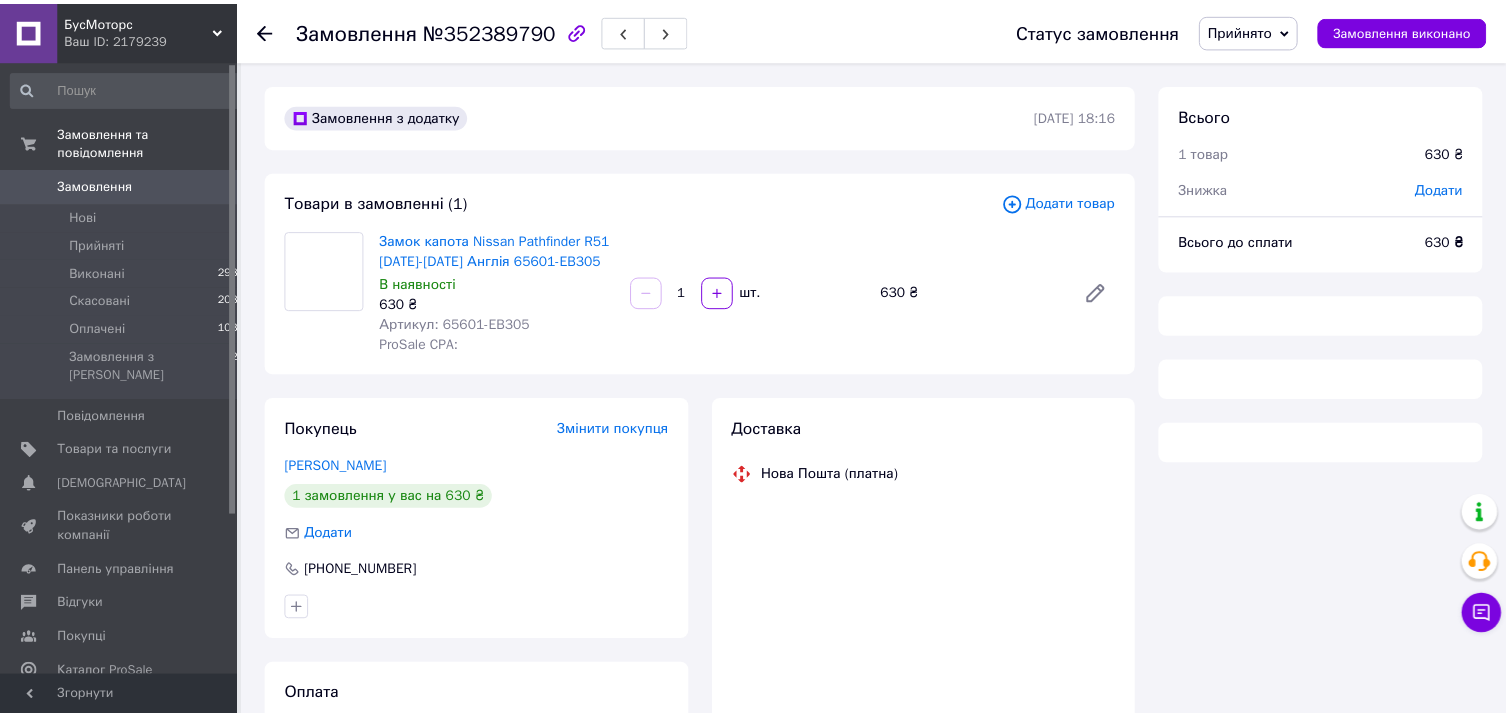 scroll, scrollTop: 0, scrollLeft: 0, axis: both 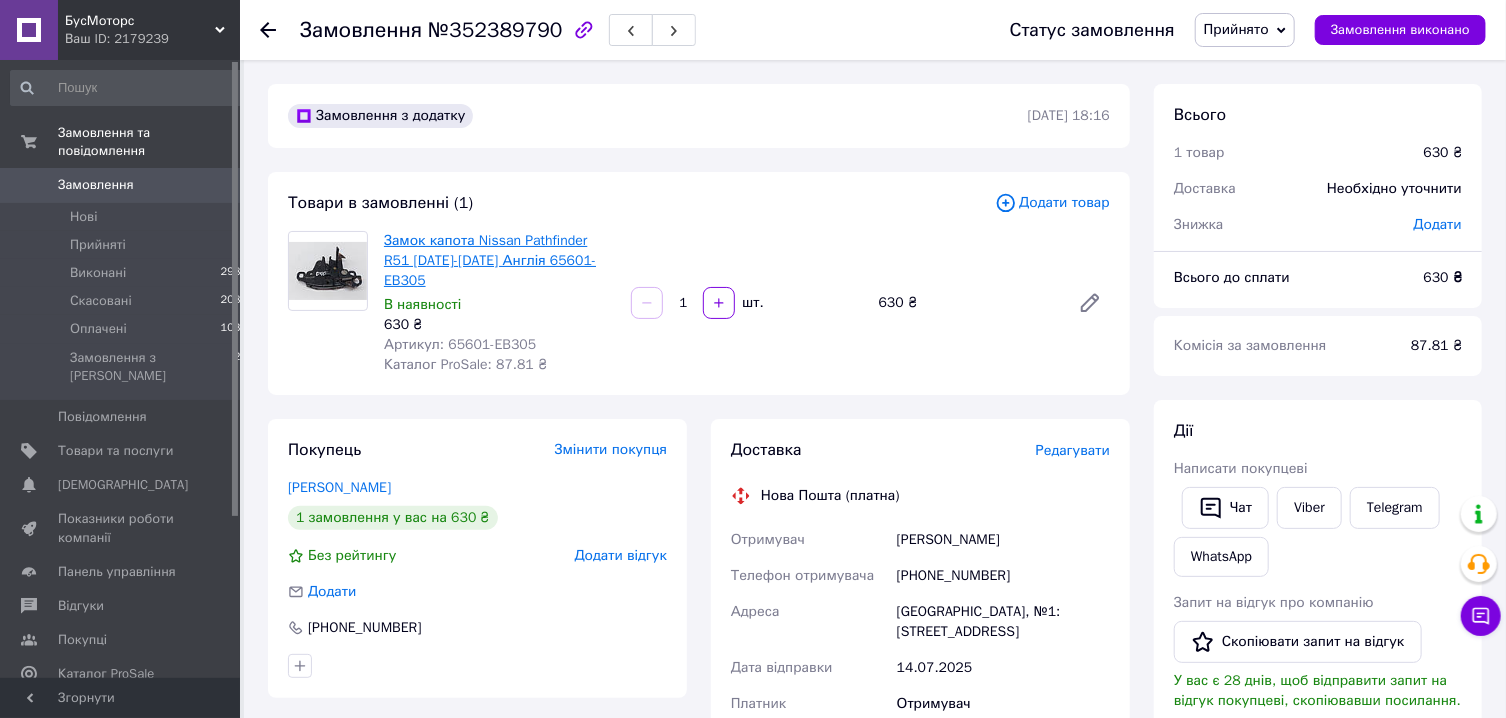 click on "Замок капота Nissan Pathfinder R51 2005-2010 Англія 65601-EB305" at bounding box center [490, 260] 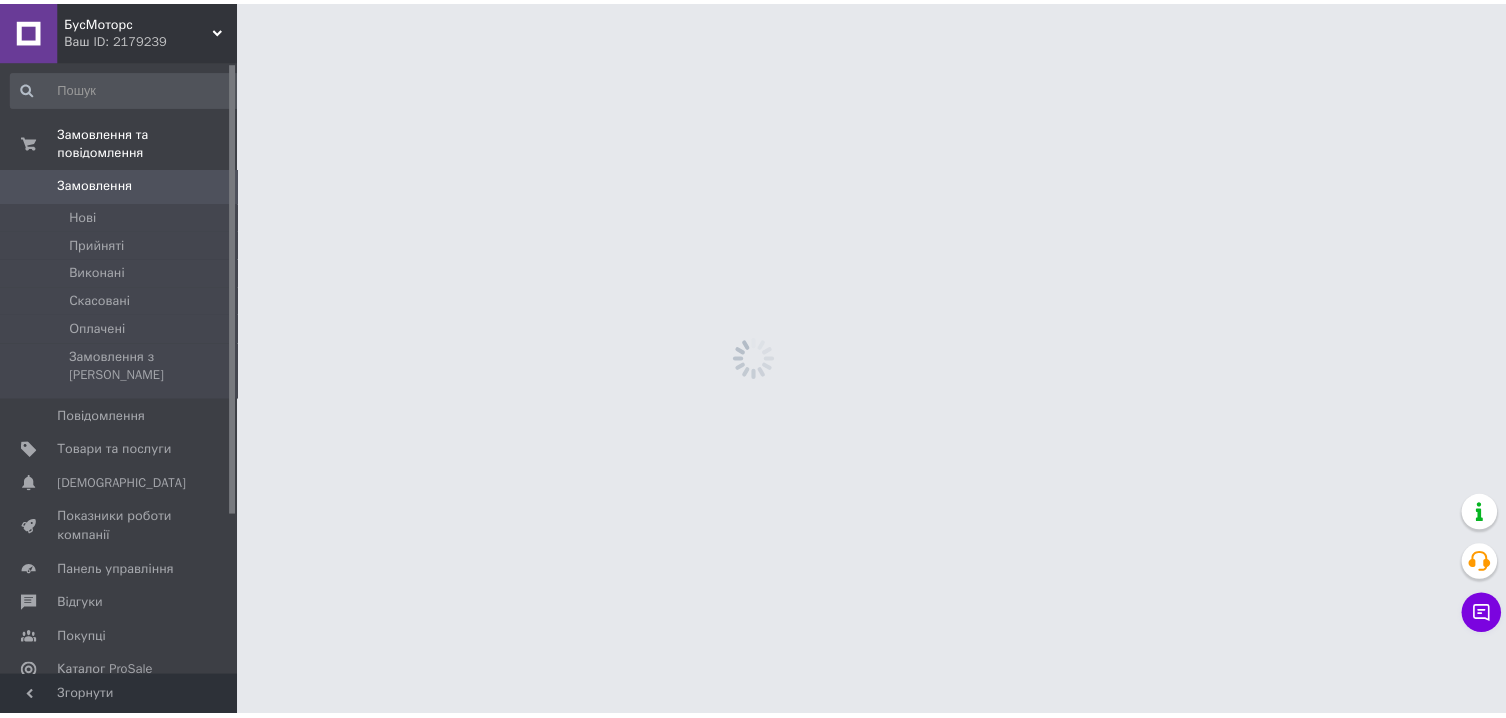 scroll, scrollTop: 0, scrollLeft: 0, axis: both 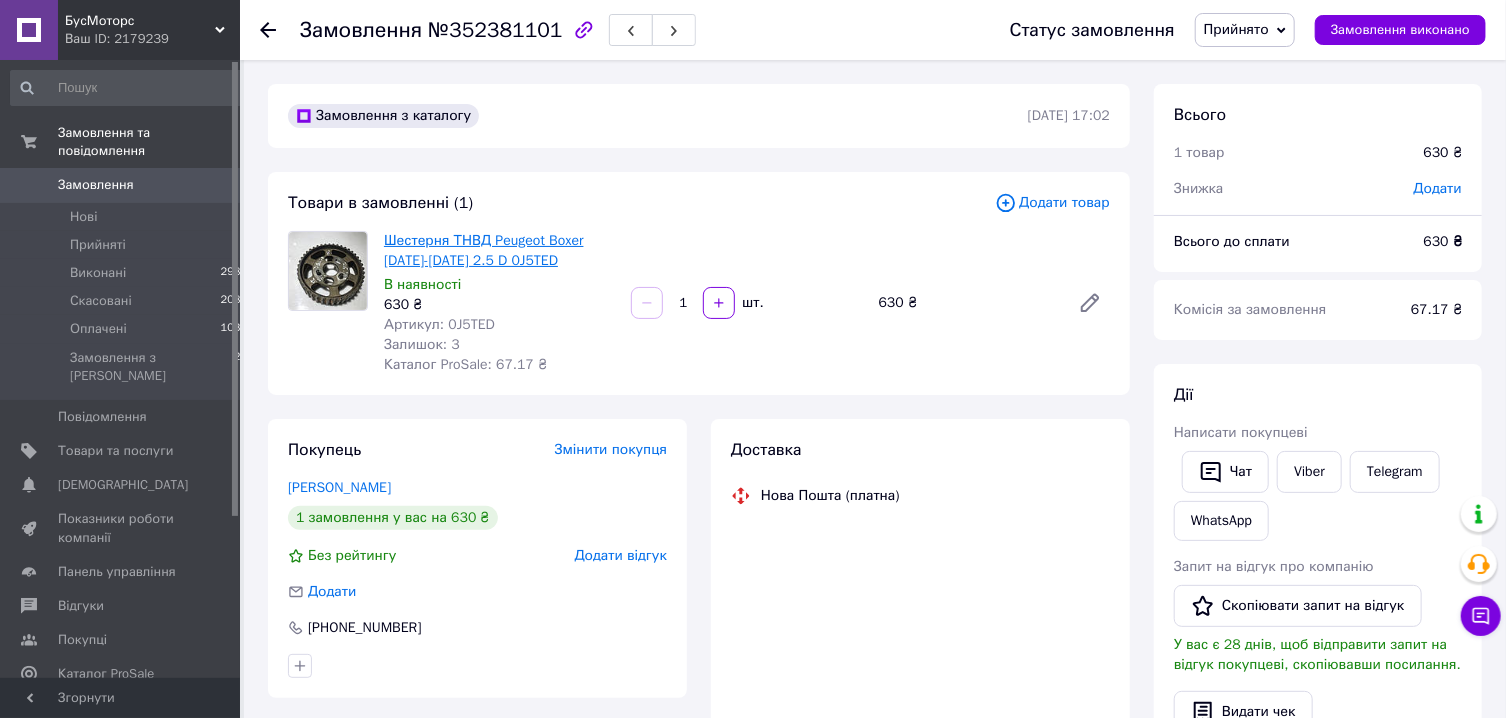 click on "Шестерня ТНВД Peugeot Boxer [DATE]-[DATE] 2.5 D 0J5TED" at bounding box center [484, 250] 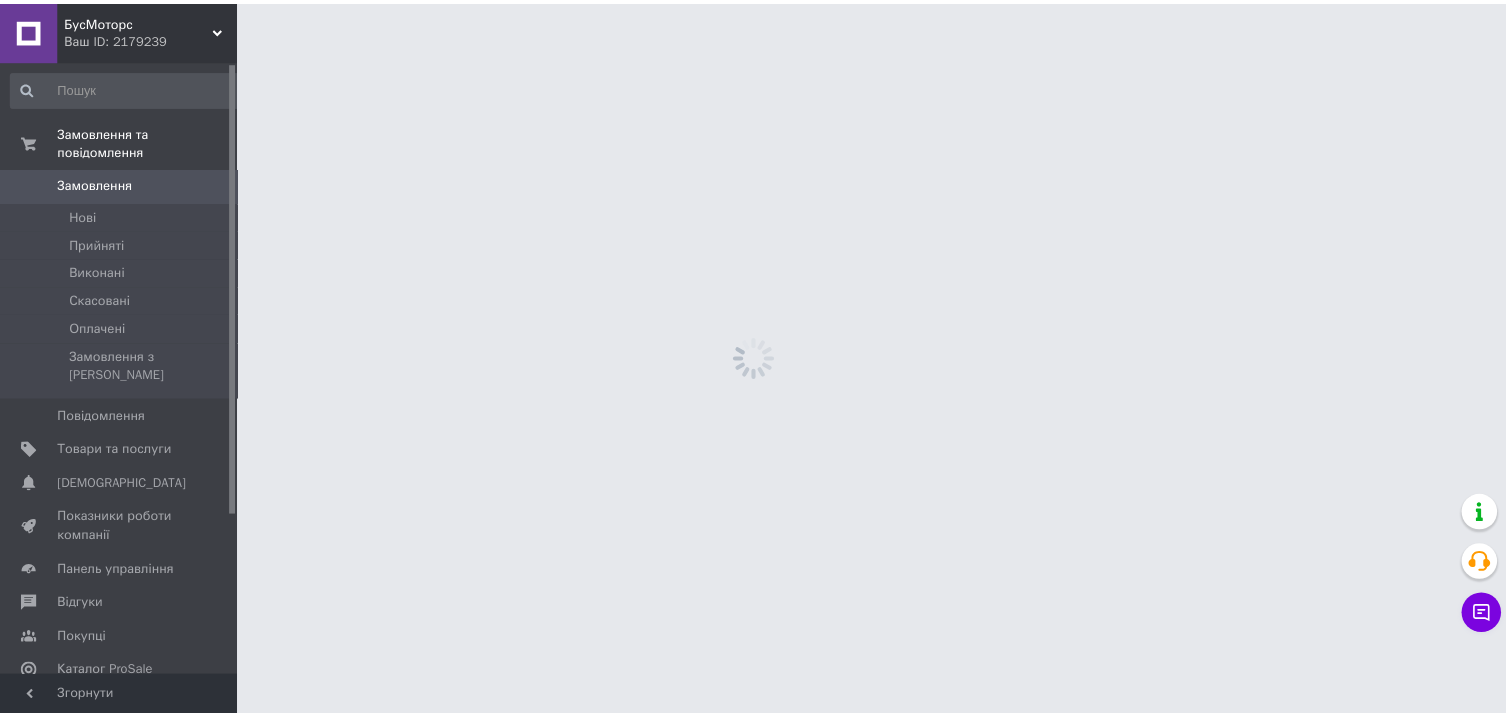 scroll, scrollTop: 0, scrollLeft: 0, axis: both 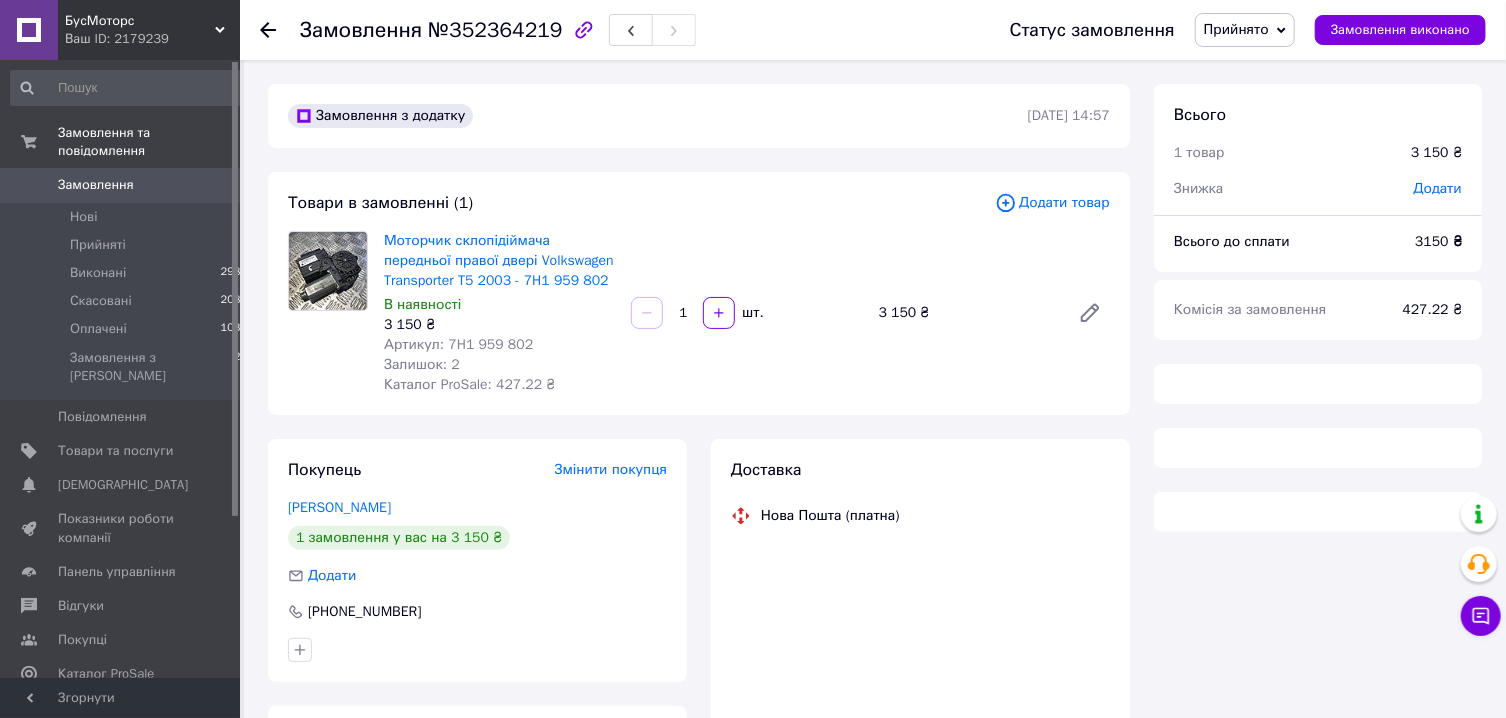 click on "Моторчик склопідіймача передньої правої двері Volkswagen Transporter T5 2003 - 7H1 959 802" at bounding box center (499, 261) 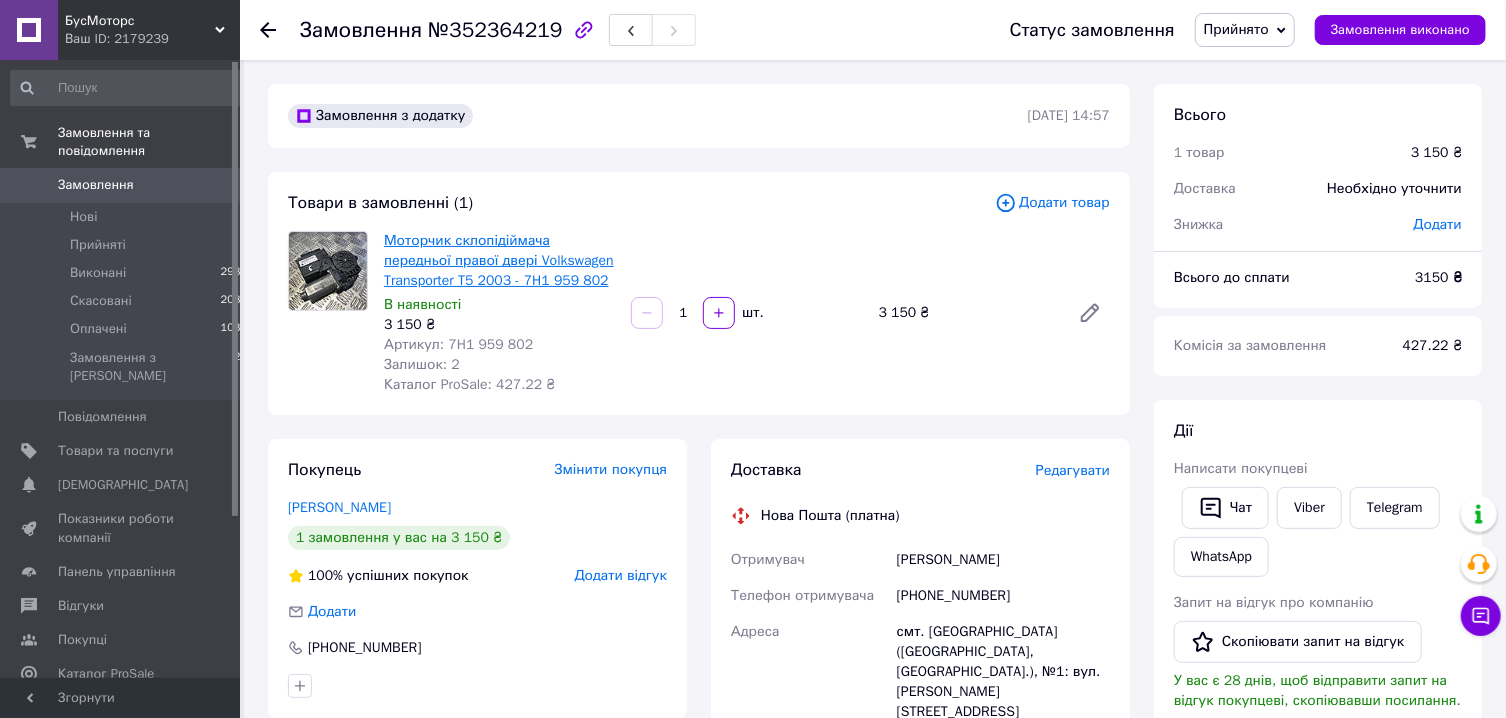 click on "Моторчик склопідіймача передньої правої двері Volkswagen Transporter T5 2003 - 7H1 959 802" at bounding box center [499, 260] 